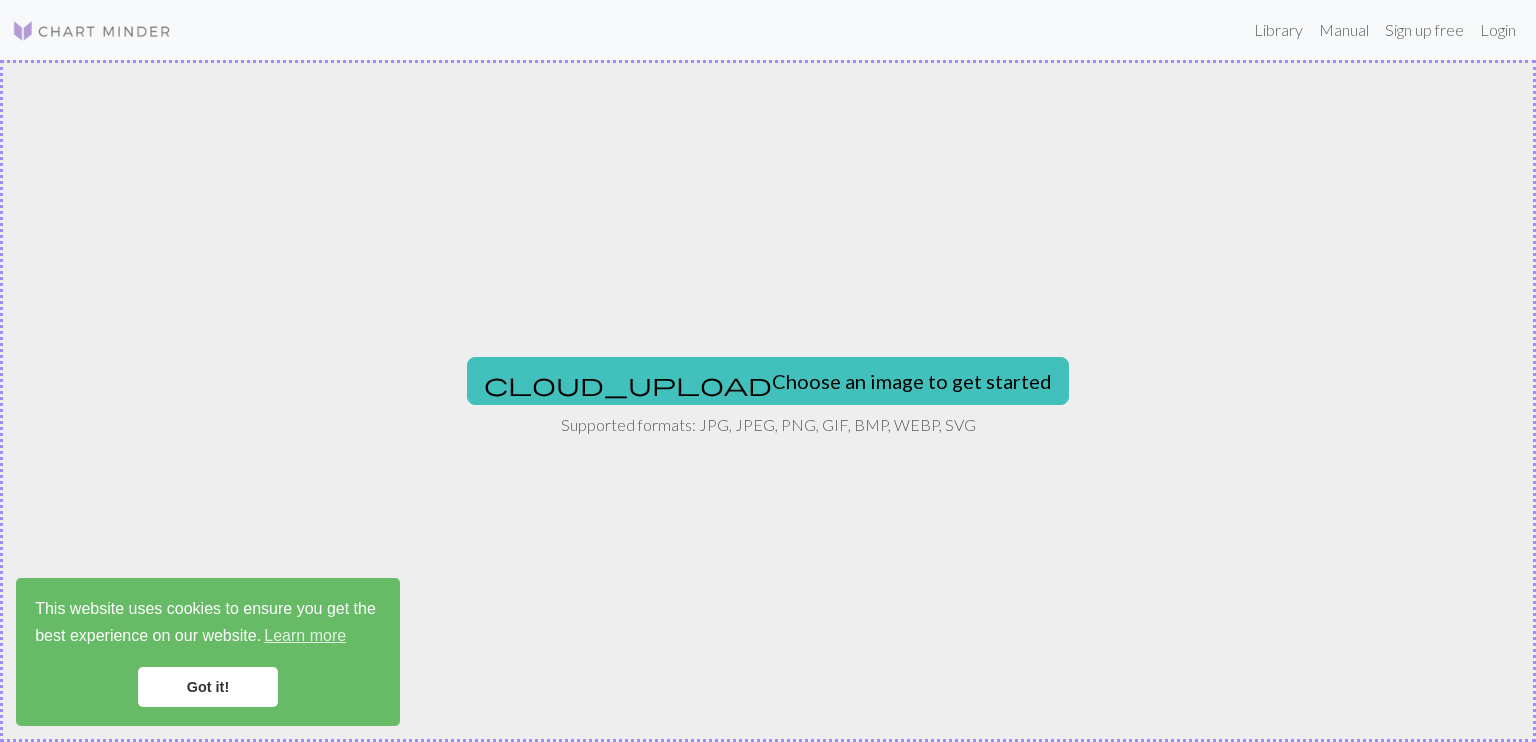 scroll, scrollTop: 0, scrollLeft: 0, axis: both 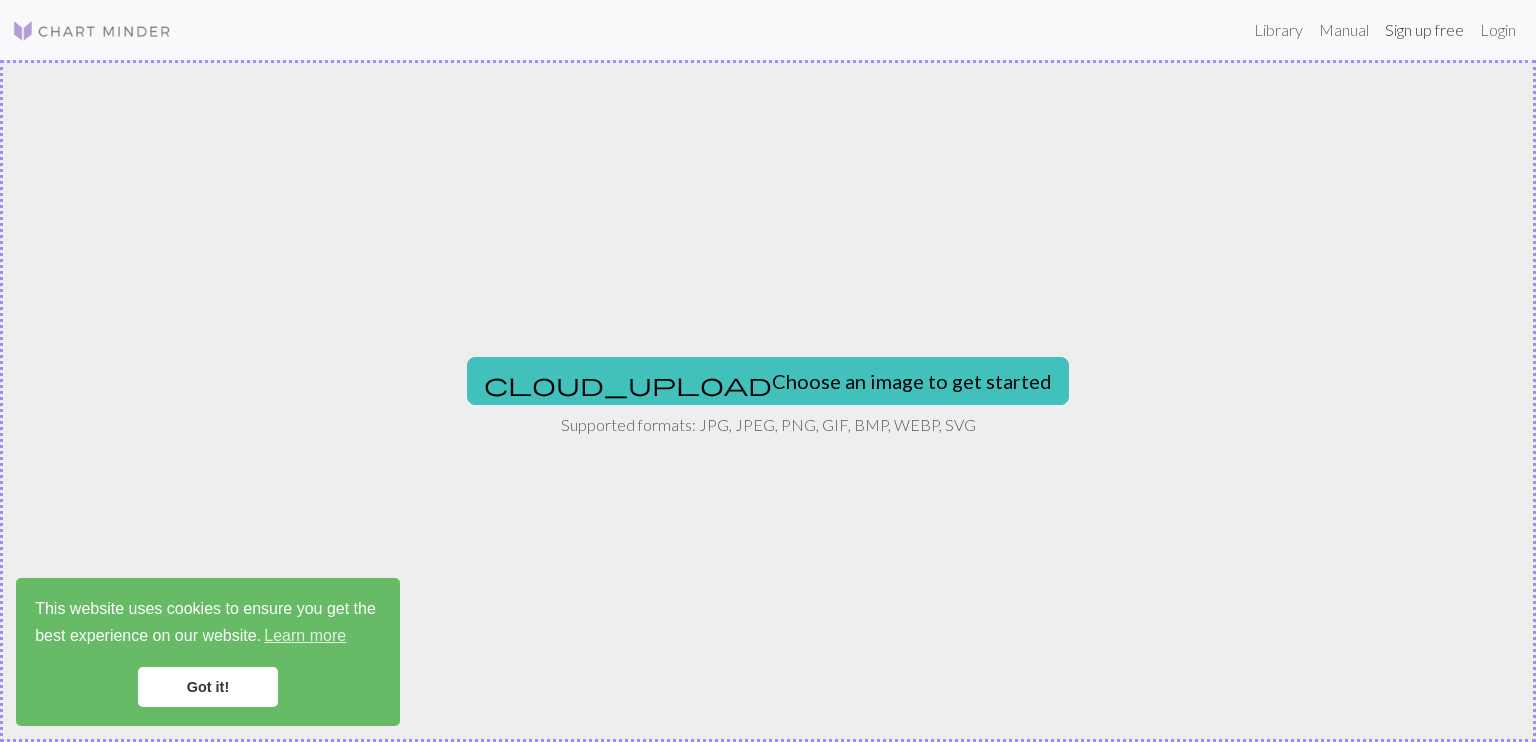 click on "Sign up free" at bounding box center (1424, 30) 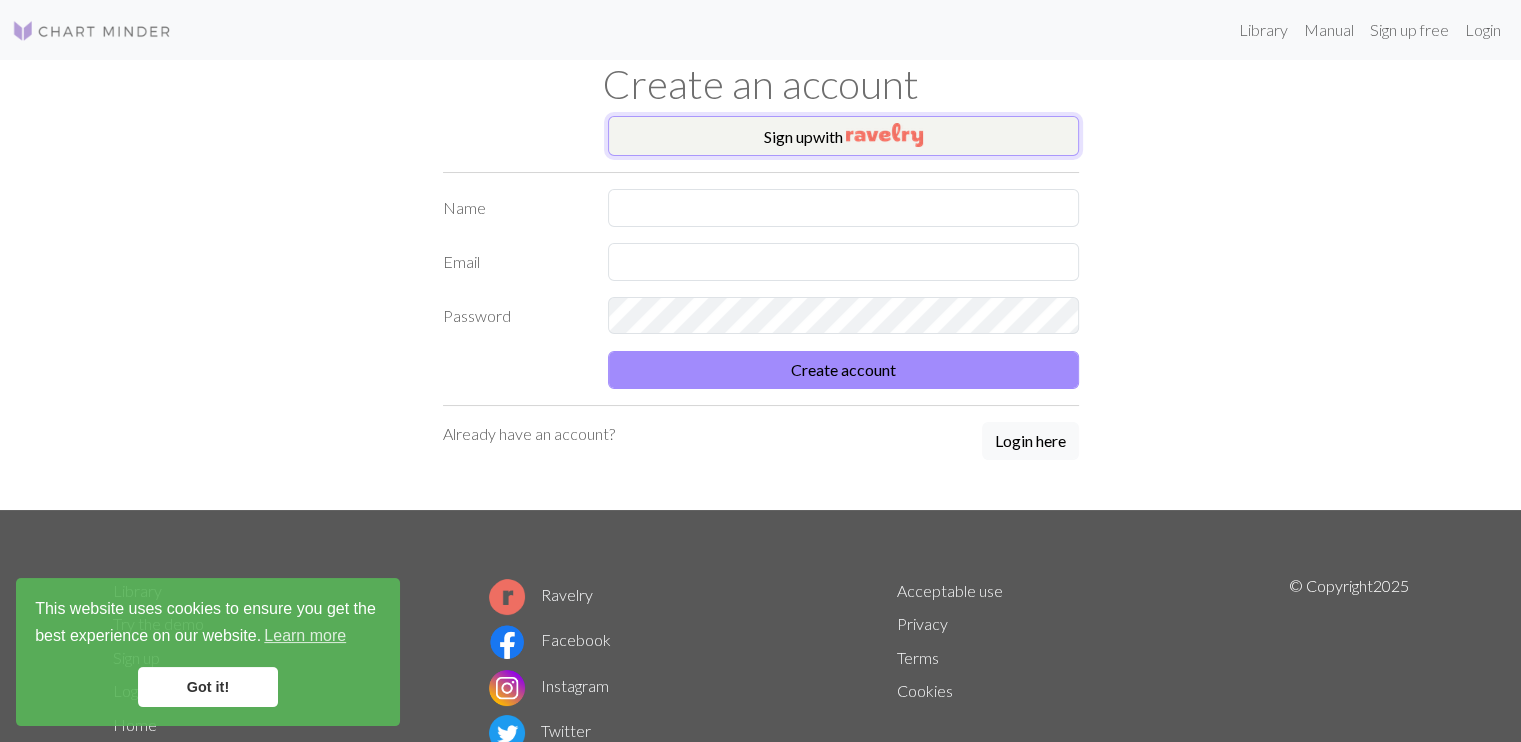 click on "Sign up  with" at bounding box center [843, 136] 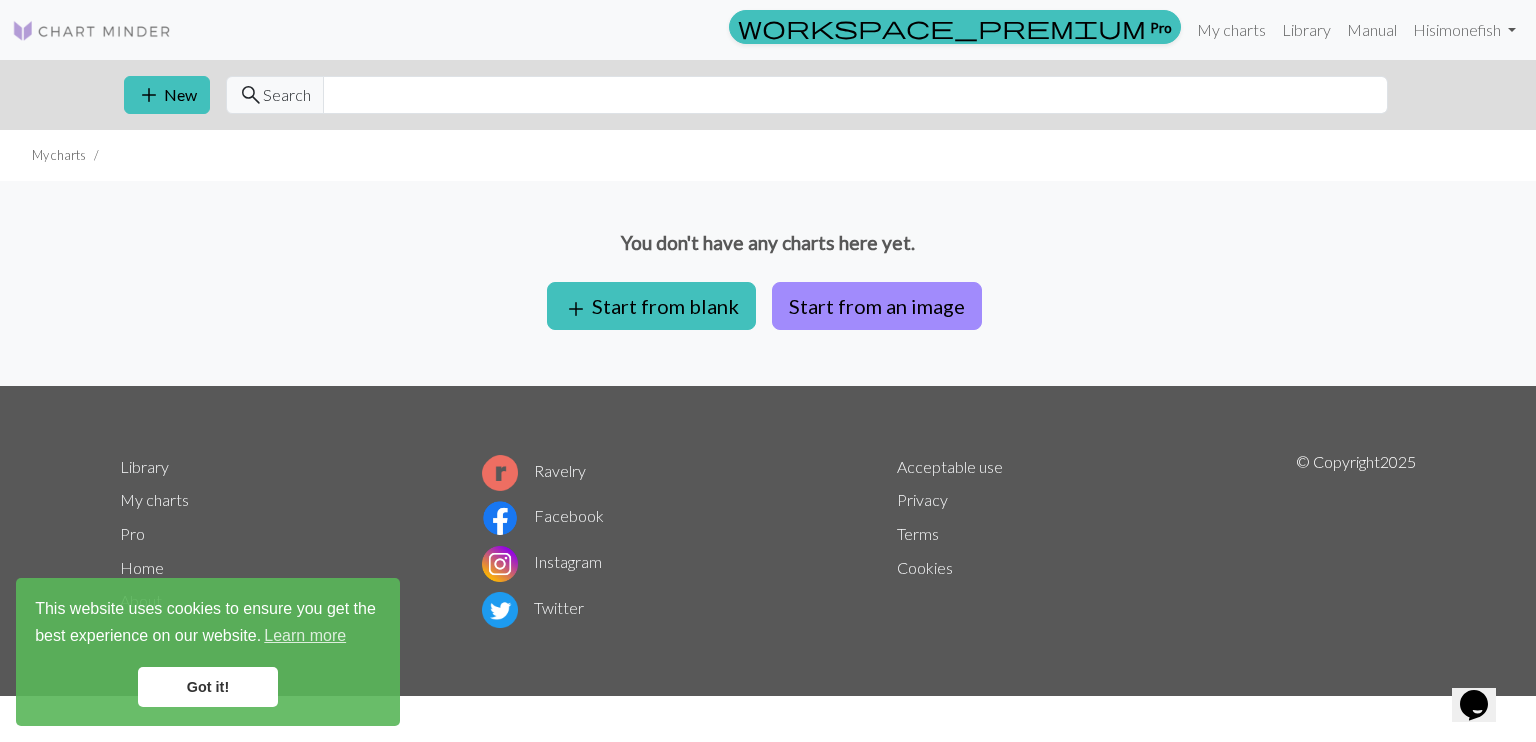 click on "Got it!" at bounding box center (208, 687) 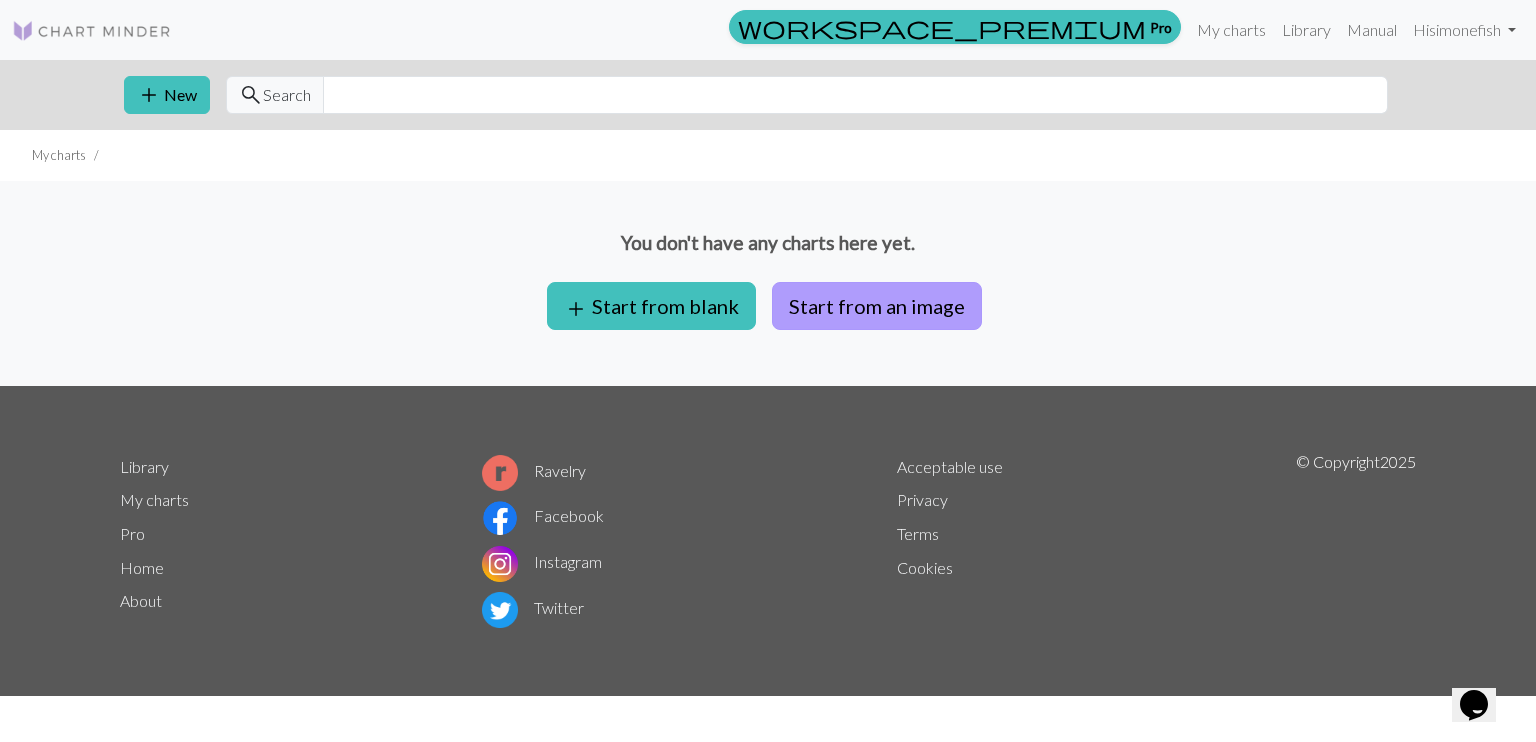 click on "Start from an image" at bounding box center [877, 306] 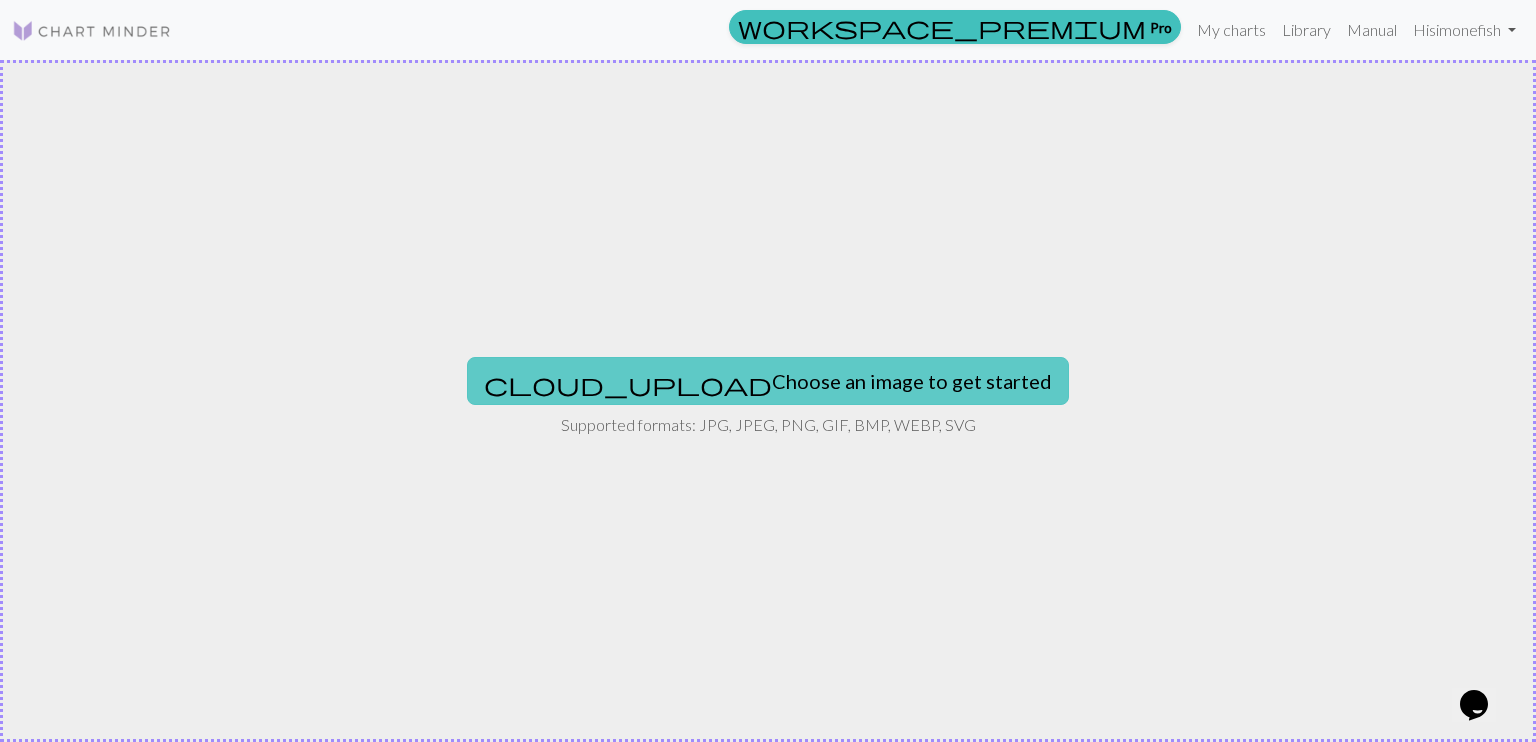 click on "cloud_upload" at bounding box center (628, 384) 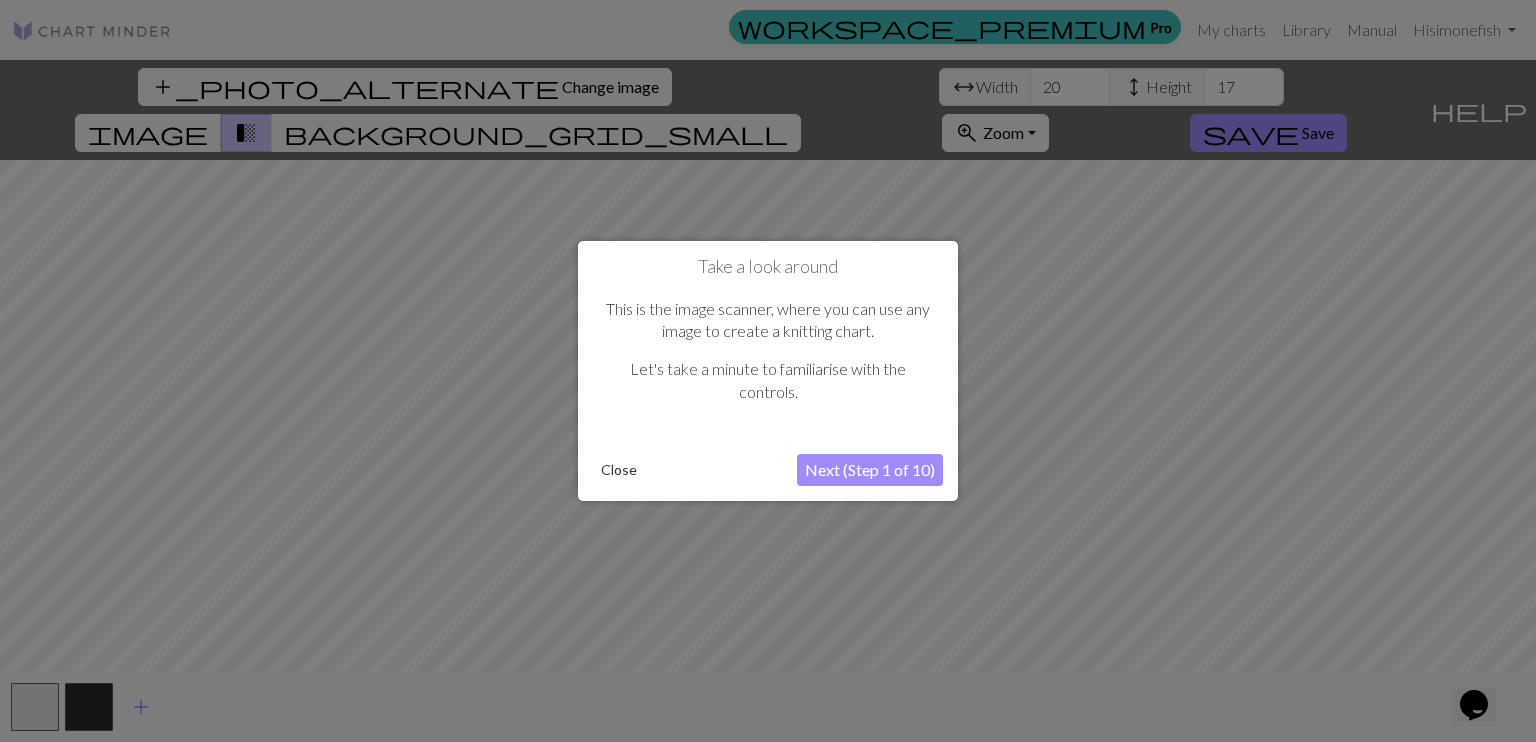 click on "Close" at bounding box center (619, 470) 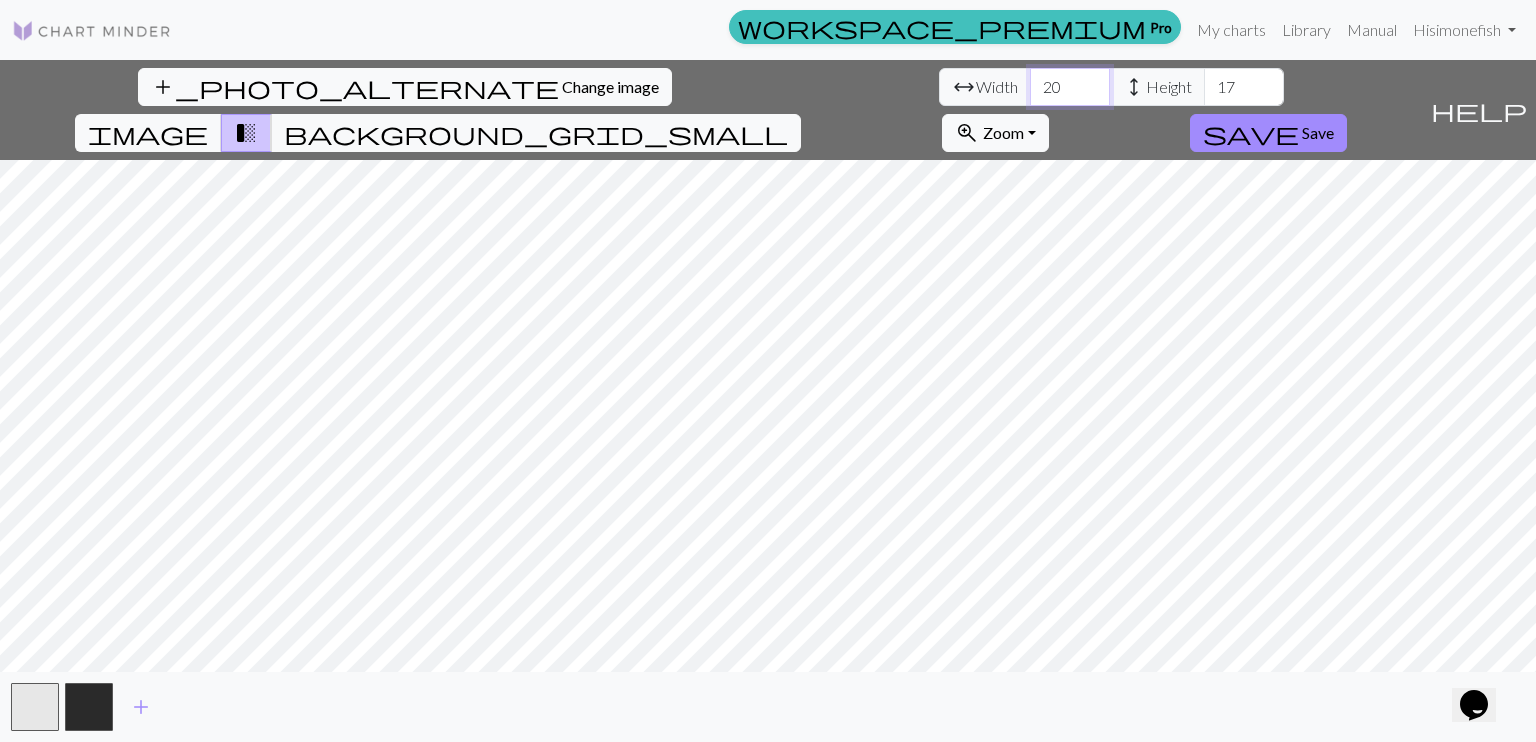 click on "20" at bounding box center [1070, 87] 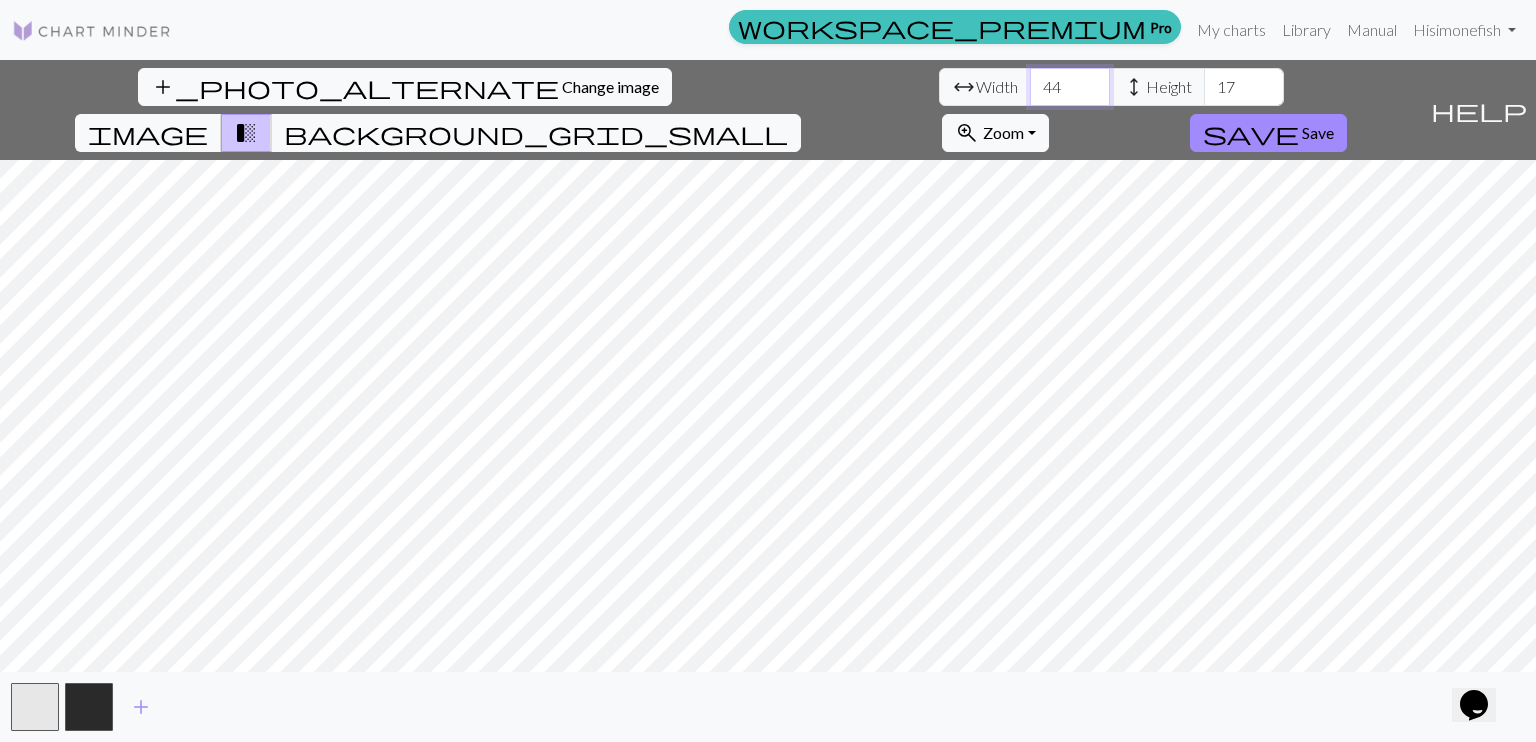 type on "44" 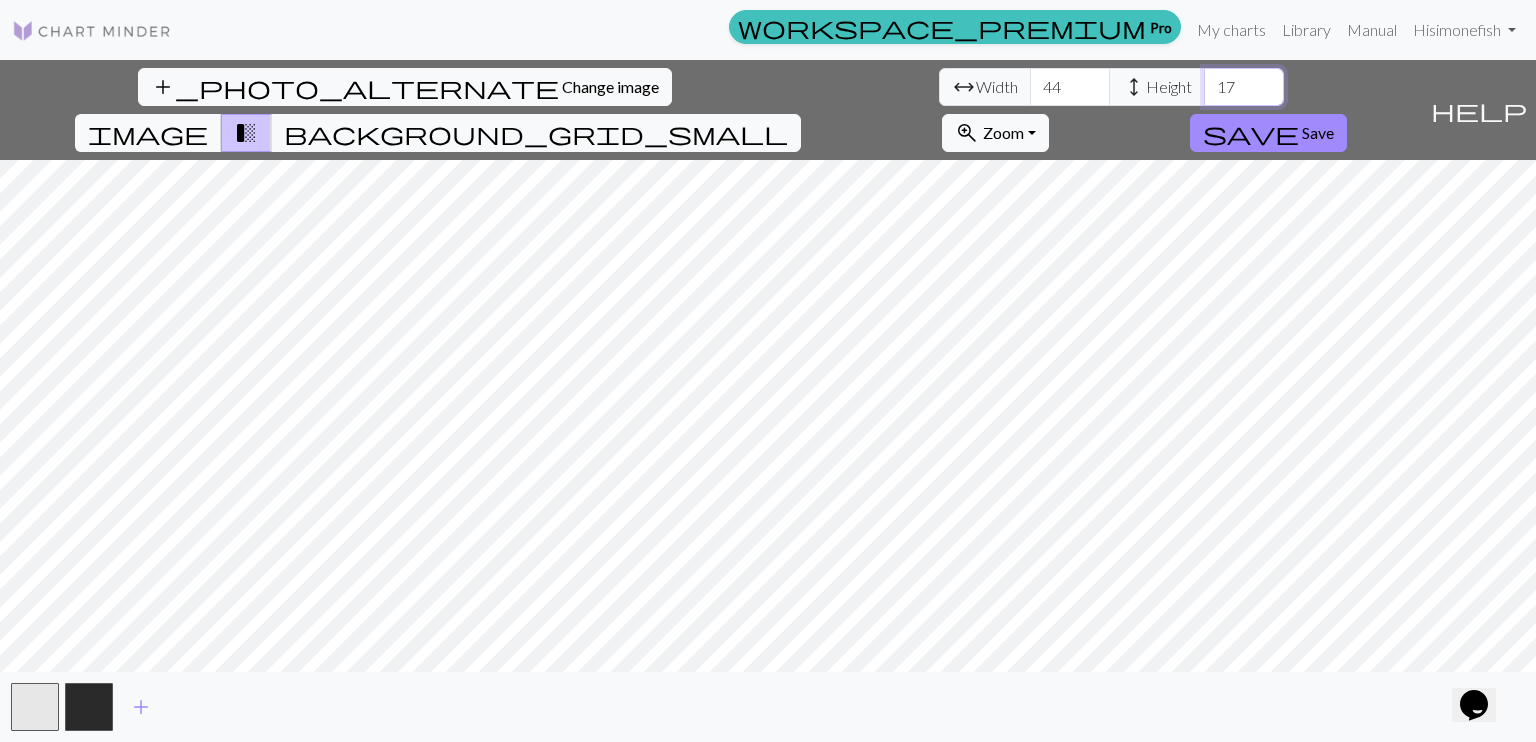 click on "17" at bounding box center (1244, 87) 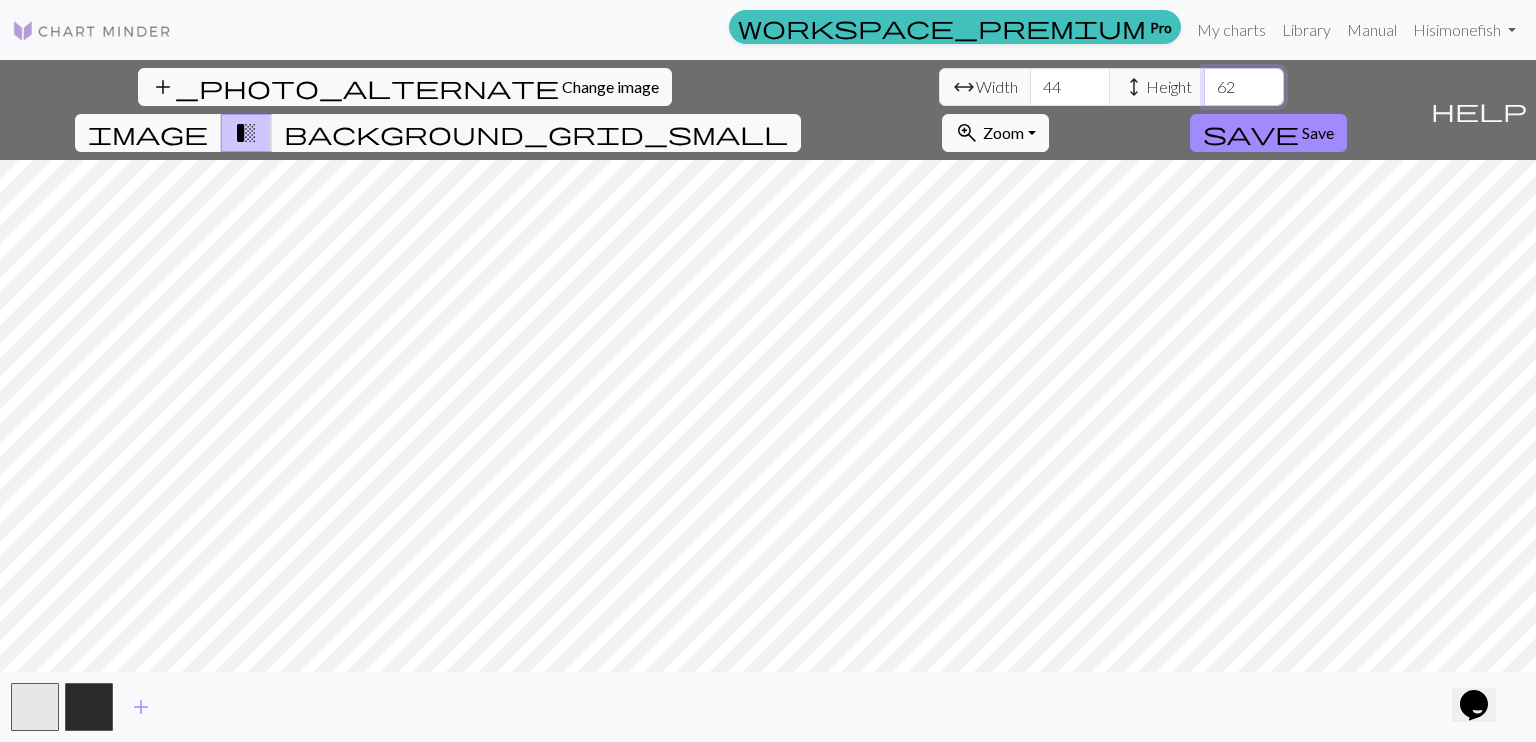 type on "62" 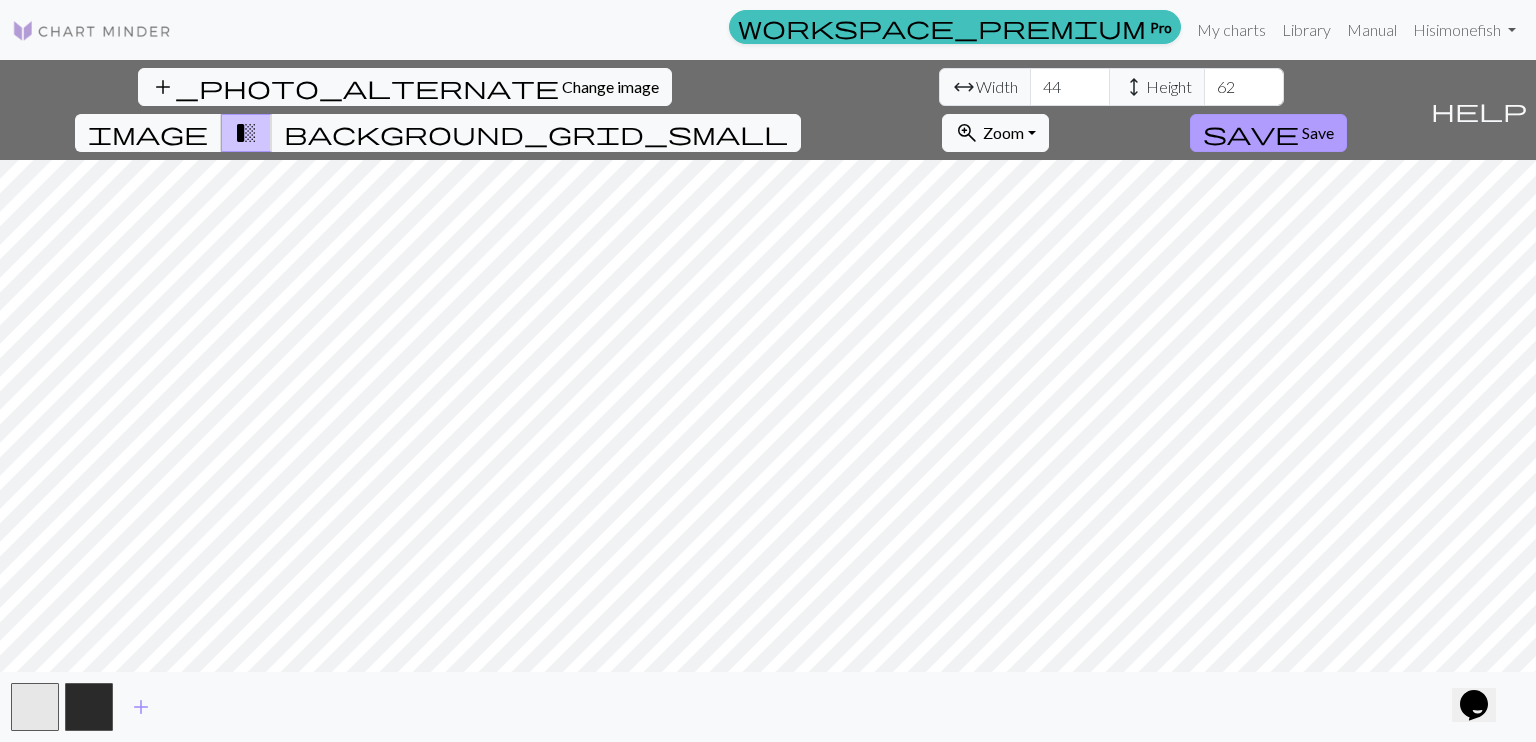 click on "save" at bounding box center [1251, 133] 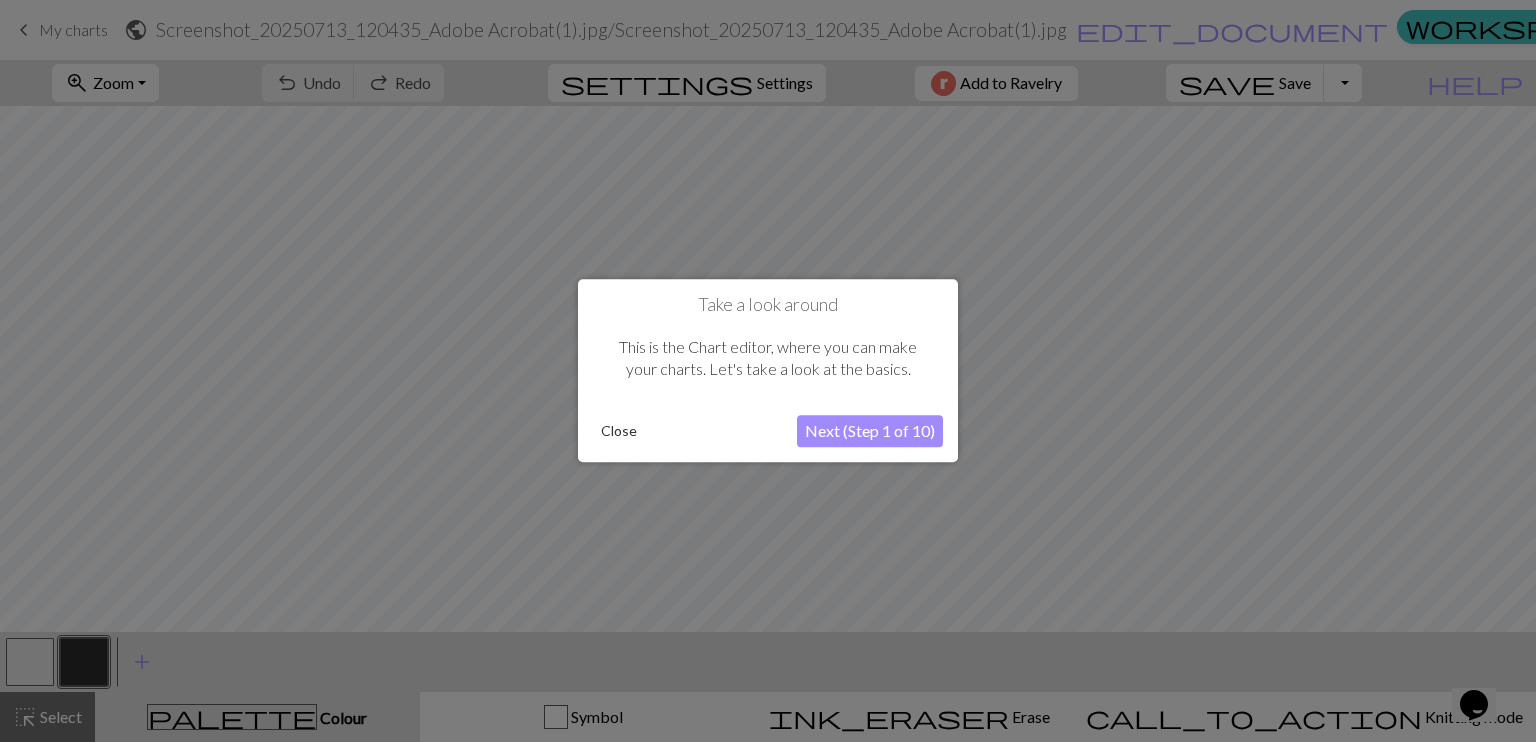 click on "Next (Step 1 of 10)" at bounding box center (870, 432) 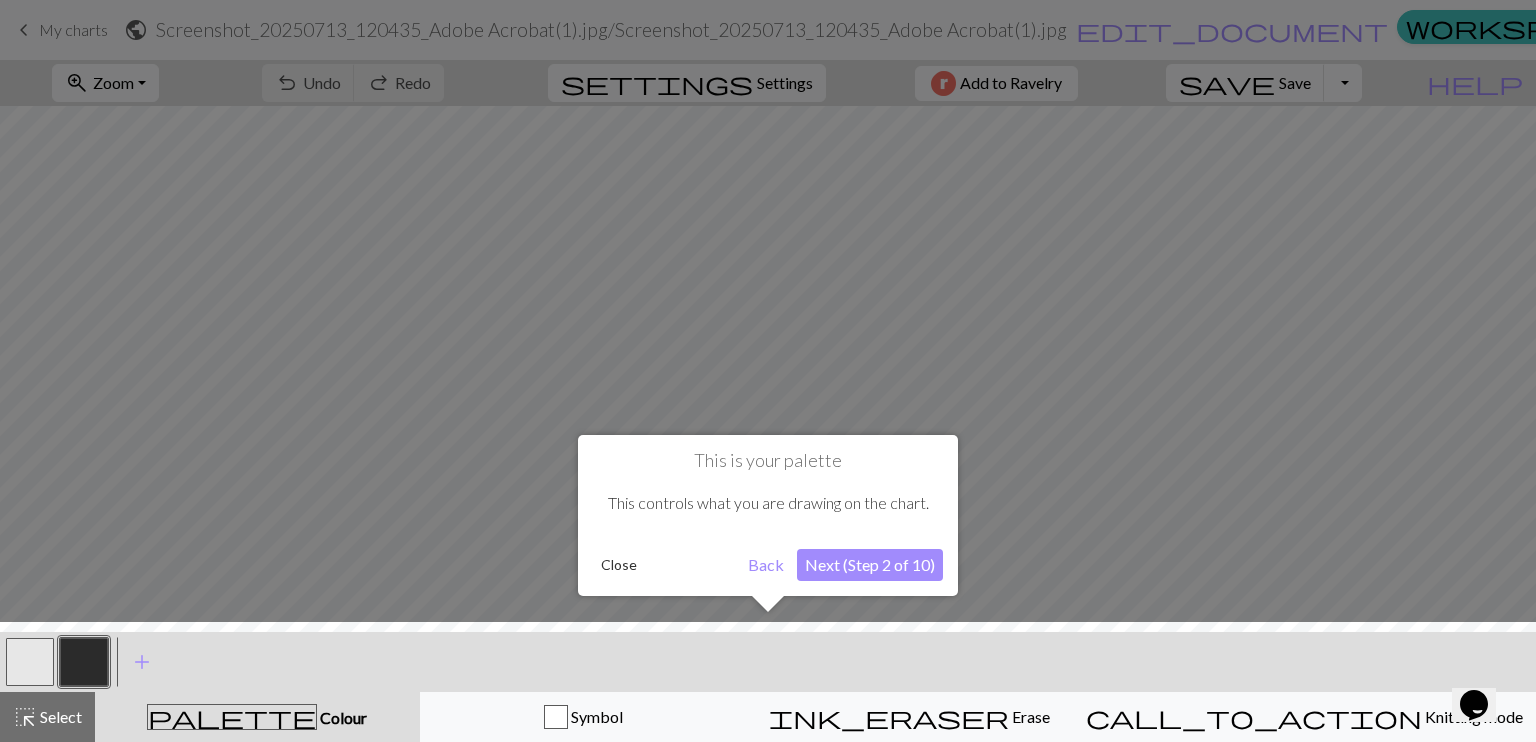 click on "Next (Step 2 of 10)" at bounding box center [870, 565] 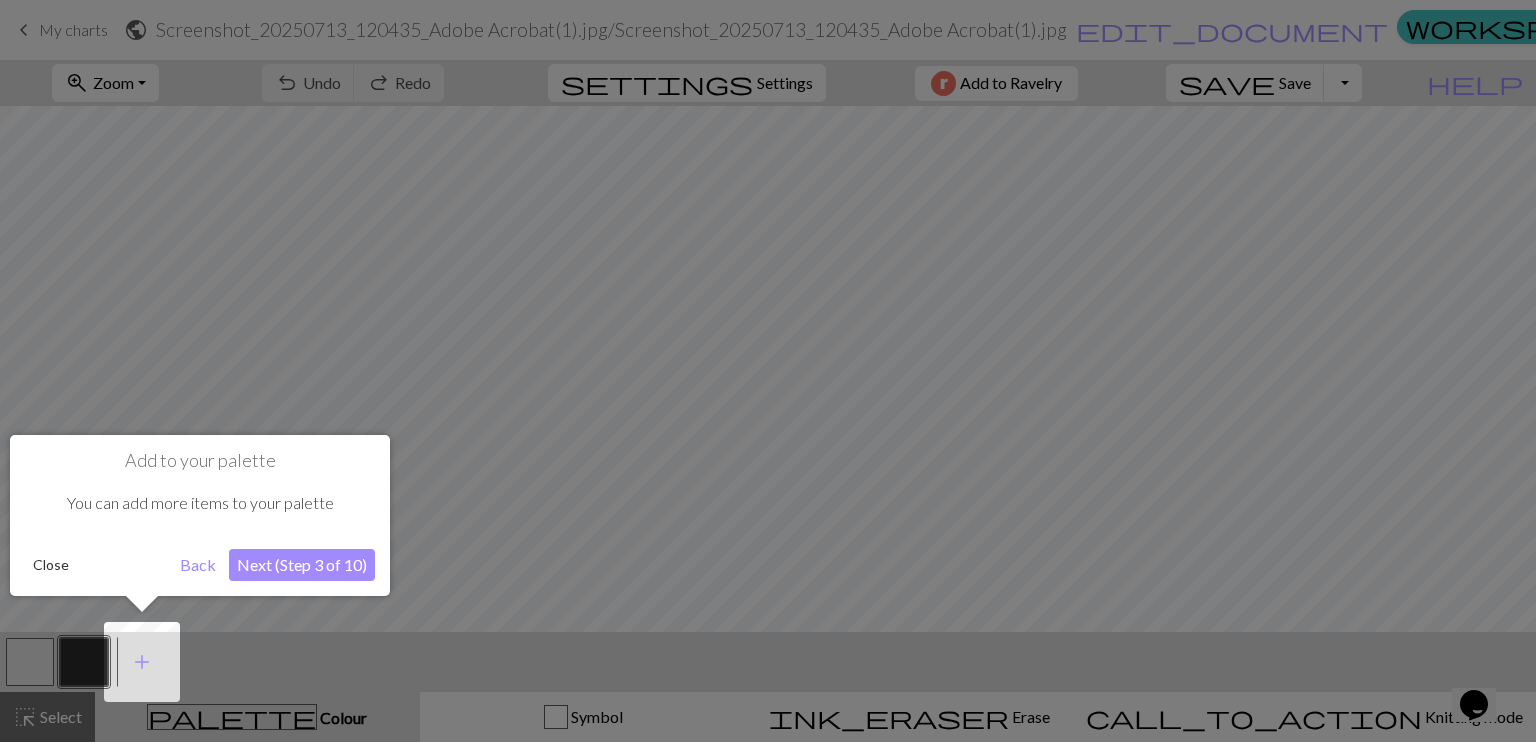 click on "Next (Step 3 of 10)" at bounding box center (302, 565) 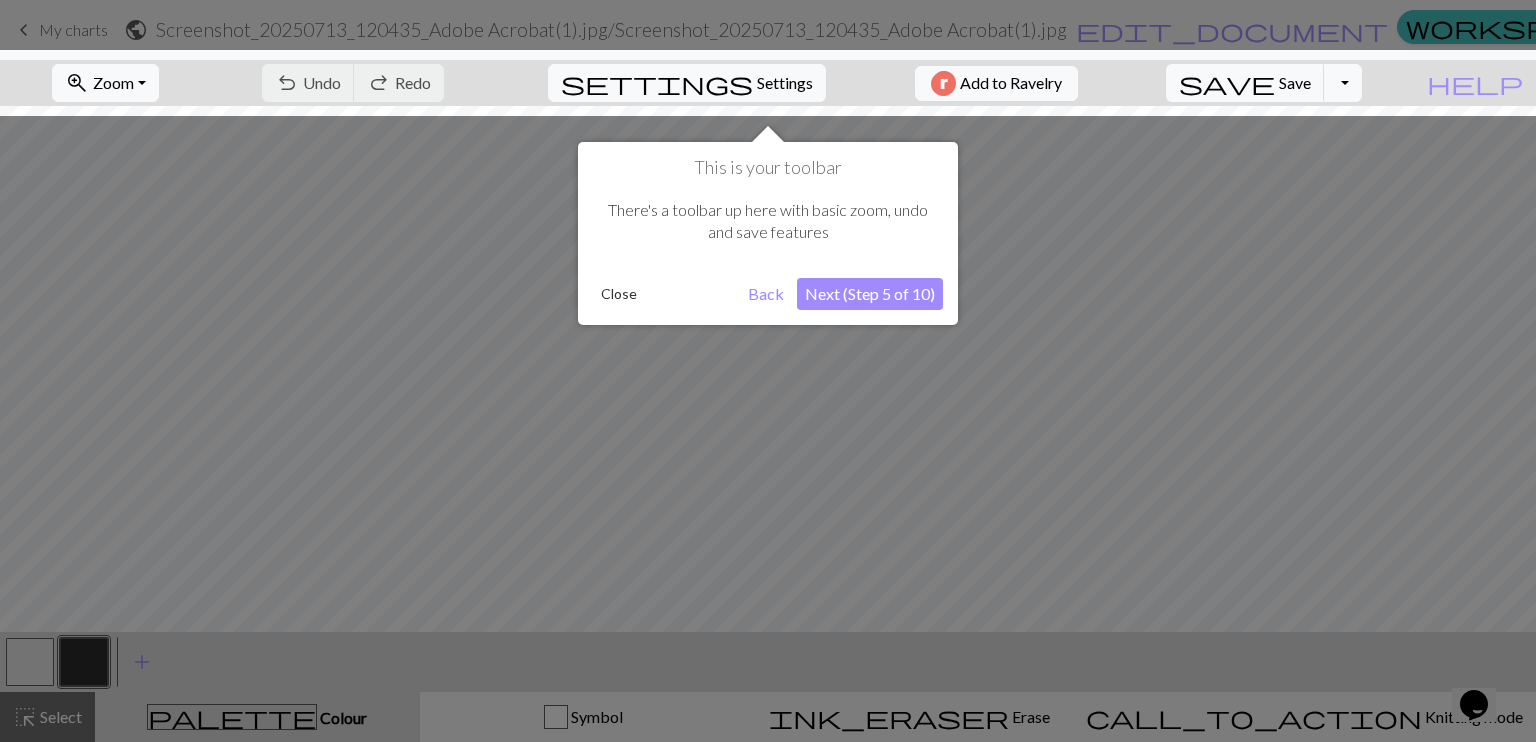 click on "Next (Step 5 of 10)" at bounding box center [870, 294] 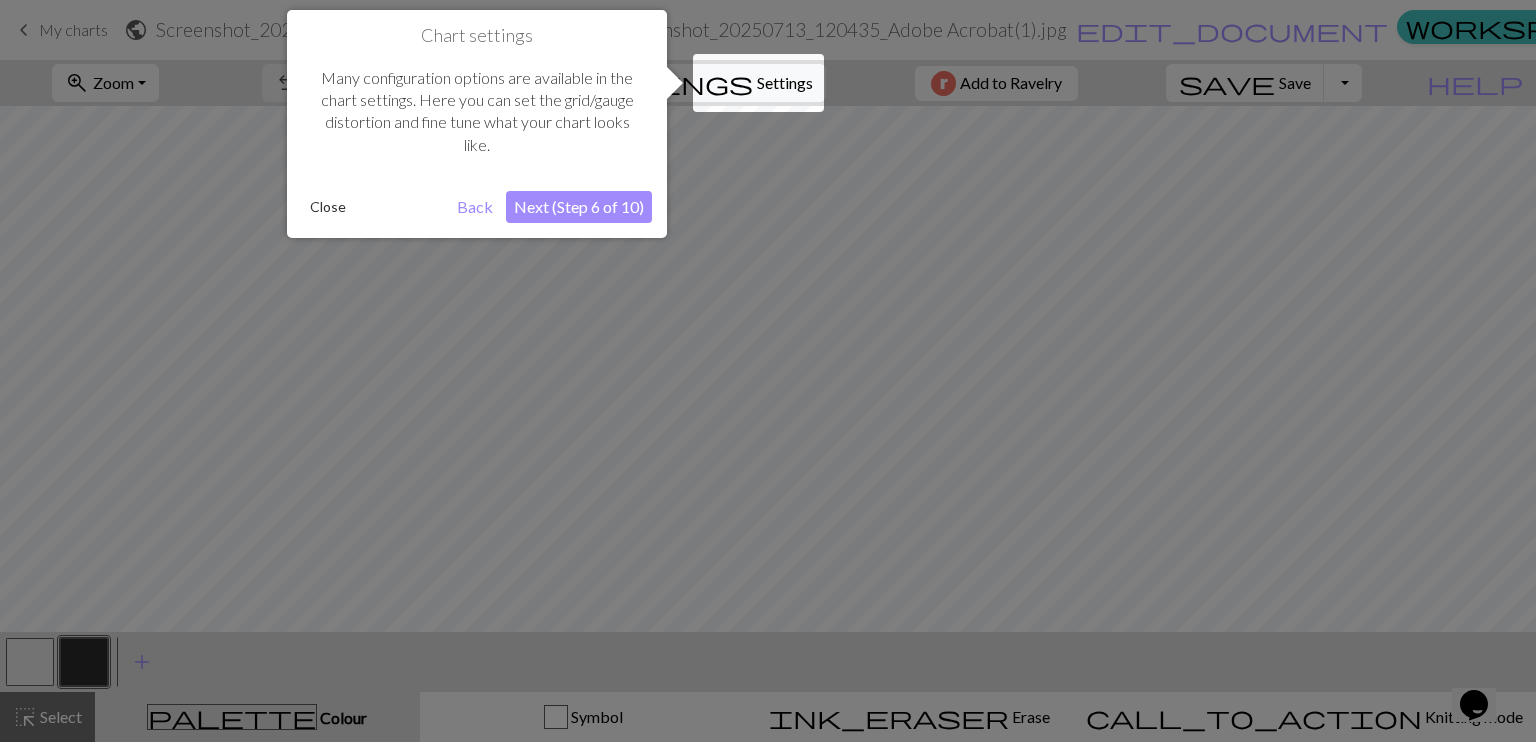 click on "Next (Step 6 of 10)" at bounding box center (579, 207) 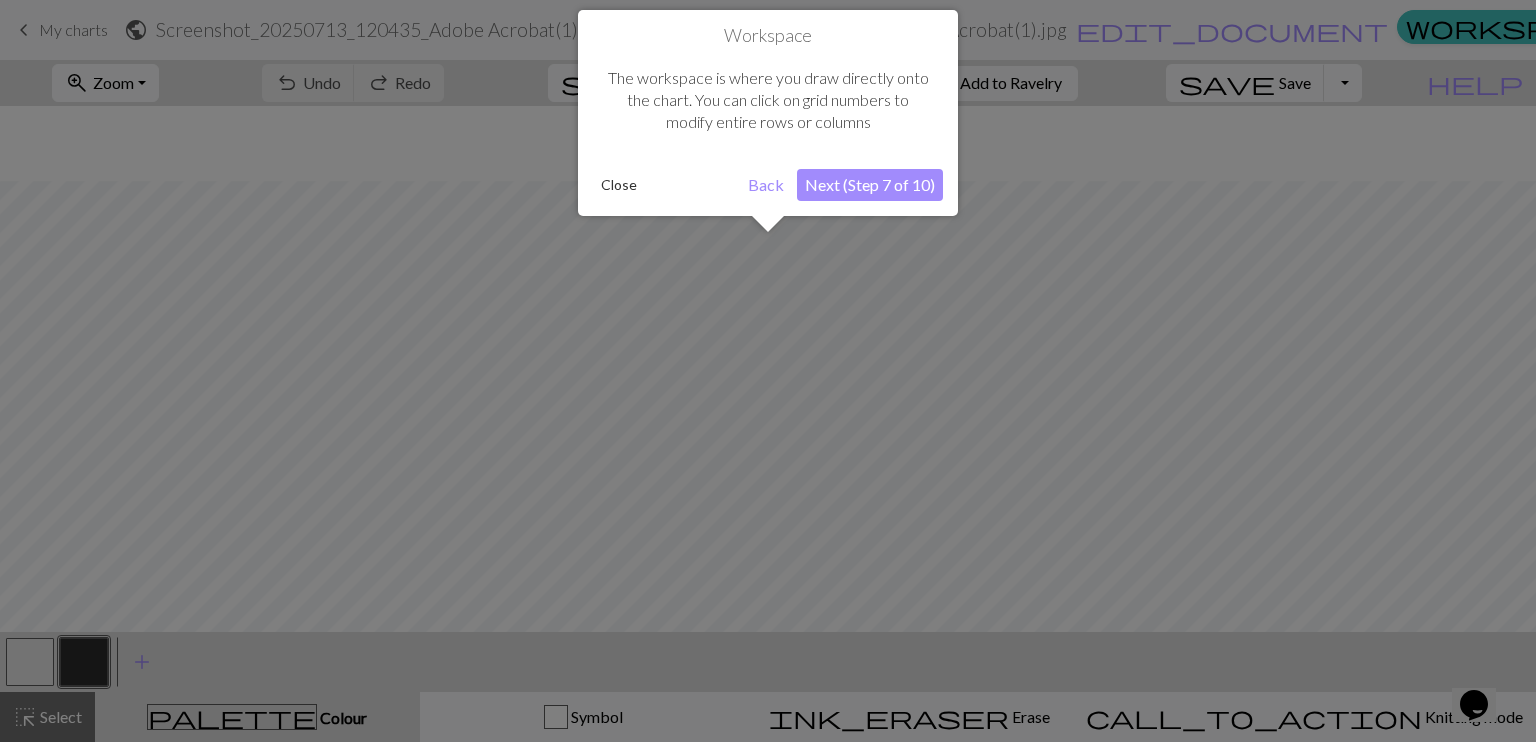 scroll, scrollTop: 75, scrollLeft: 0, axis: vertical 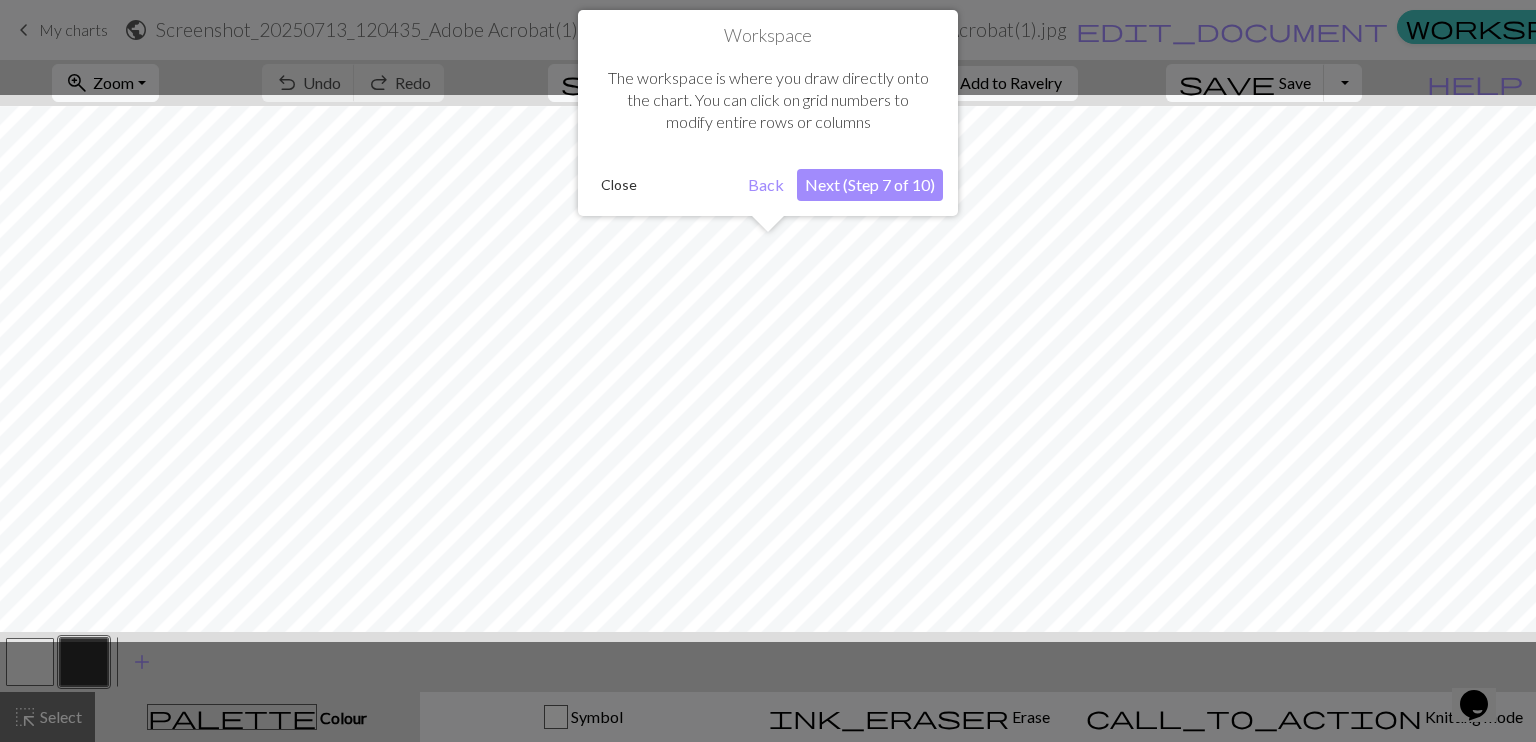 click on "Next (Step 7 of 10)" at bounding box center (870, 185) 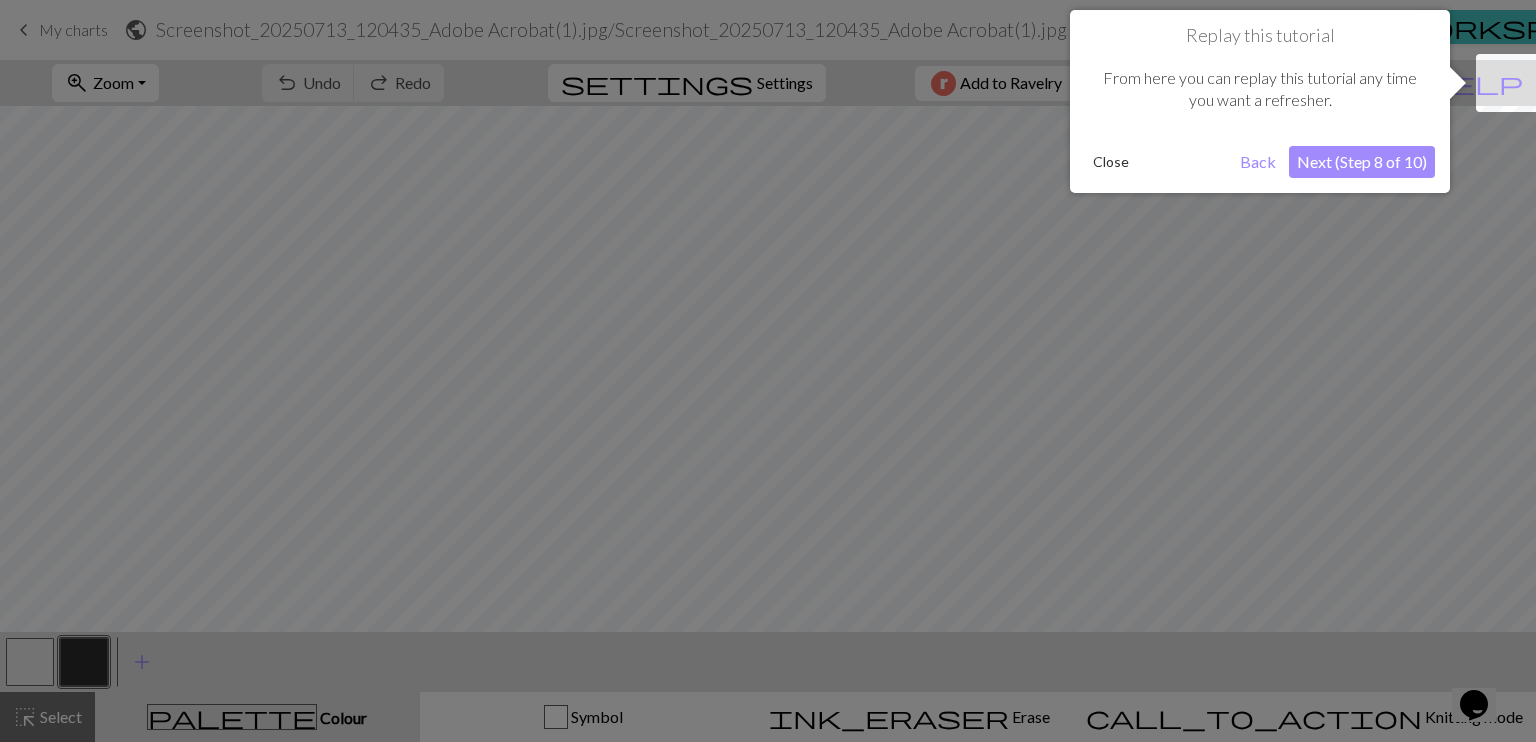 click on "Close" at bounding box center (1111, 162) 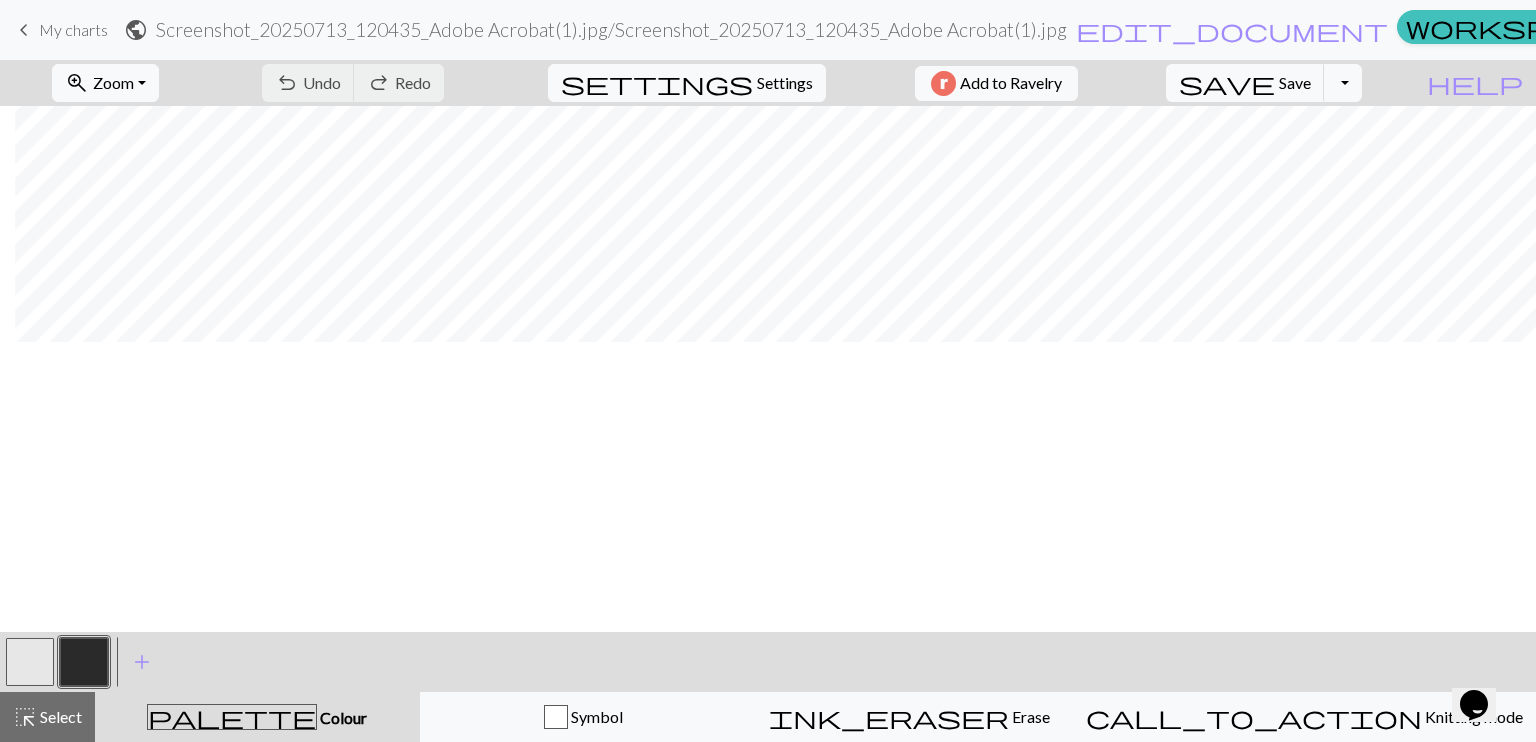 scroll, scrollTop: 0, scrollLeft: 15, axis: horizontal 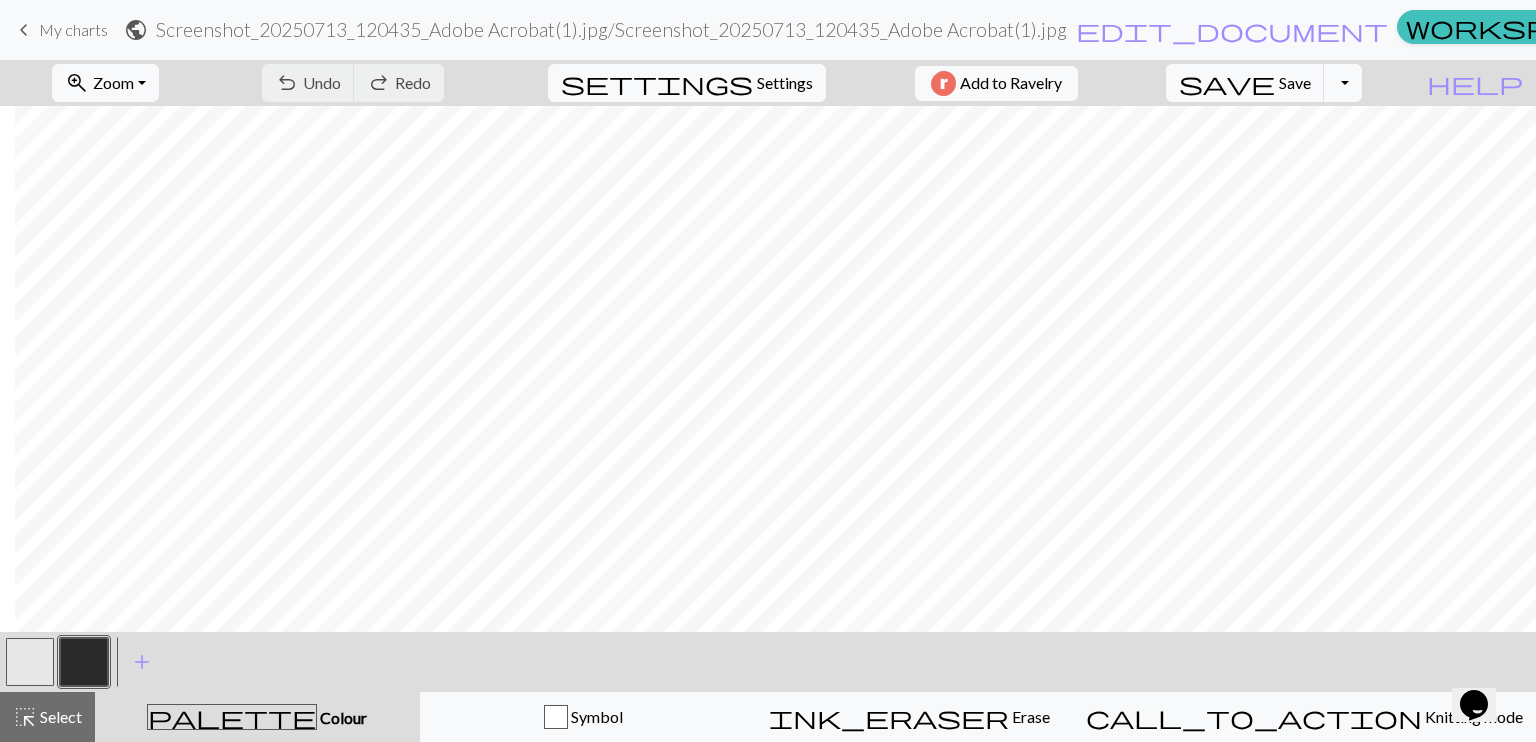 click at bounding box center [30, 662] 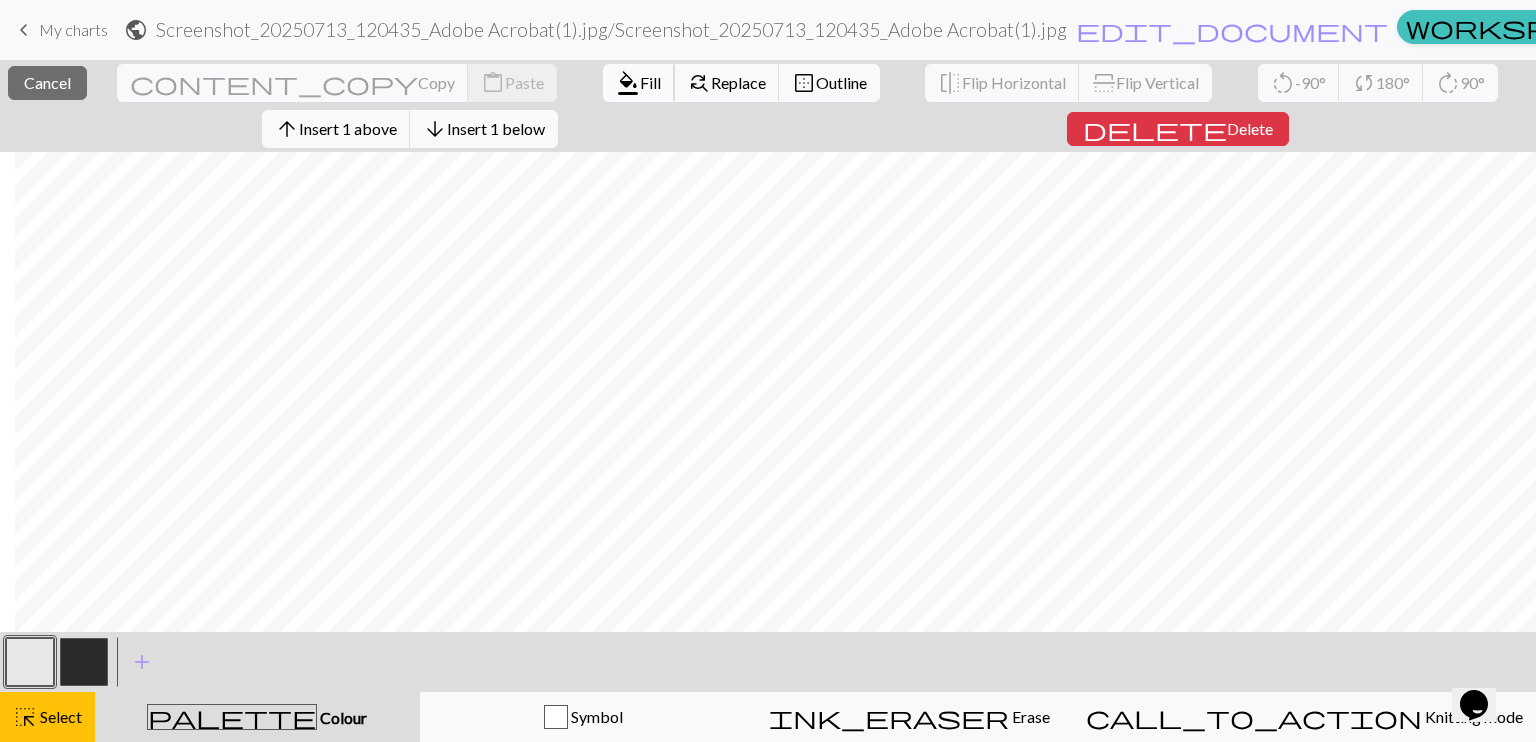 click on "format_color_fill" at bounding box center [628, 83] 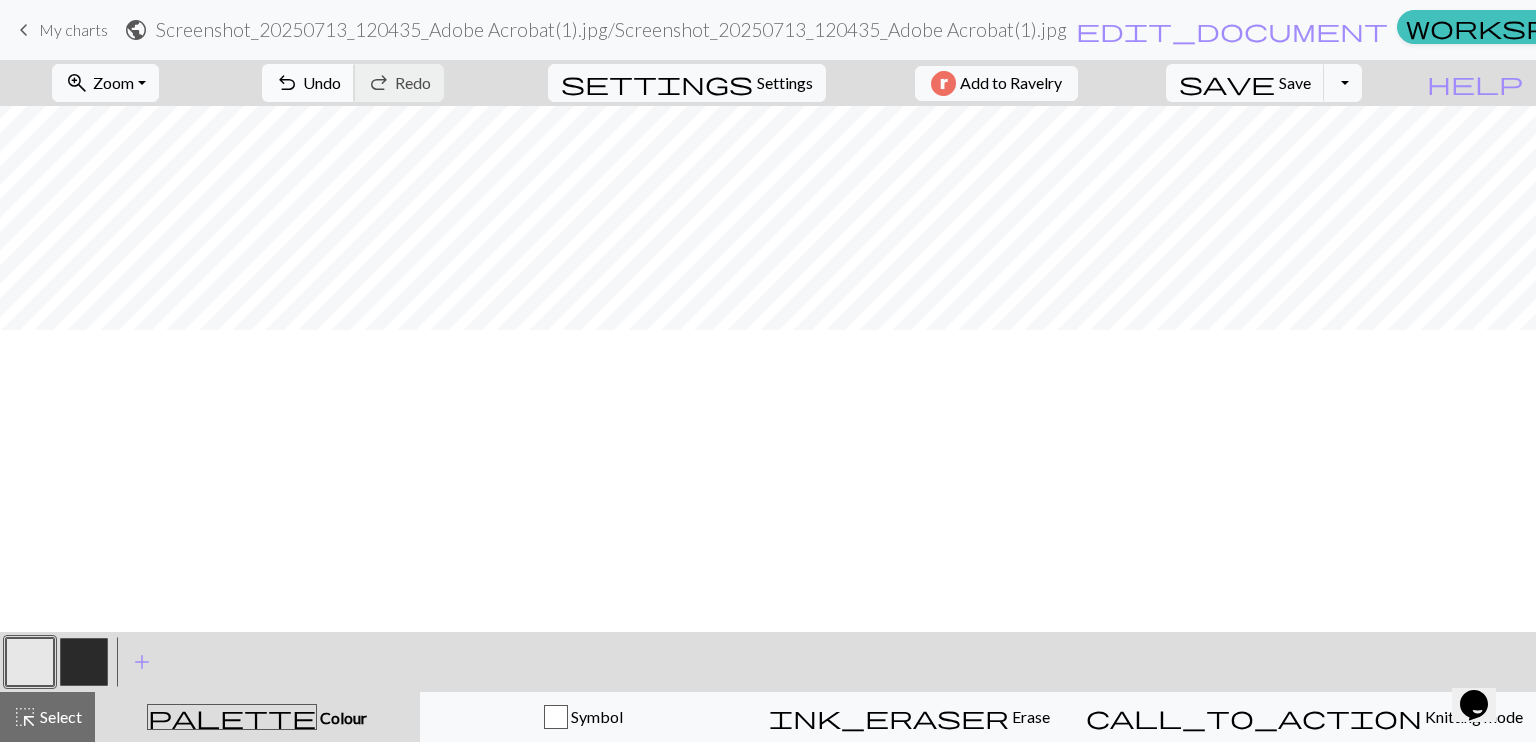 scroll, scrollTop: 0, scrollLeft: 0, axis: both 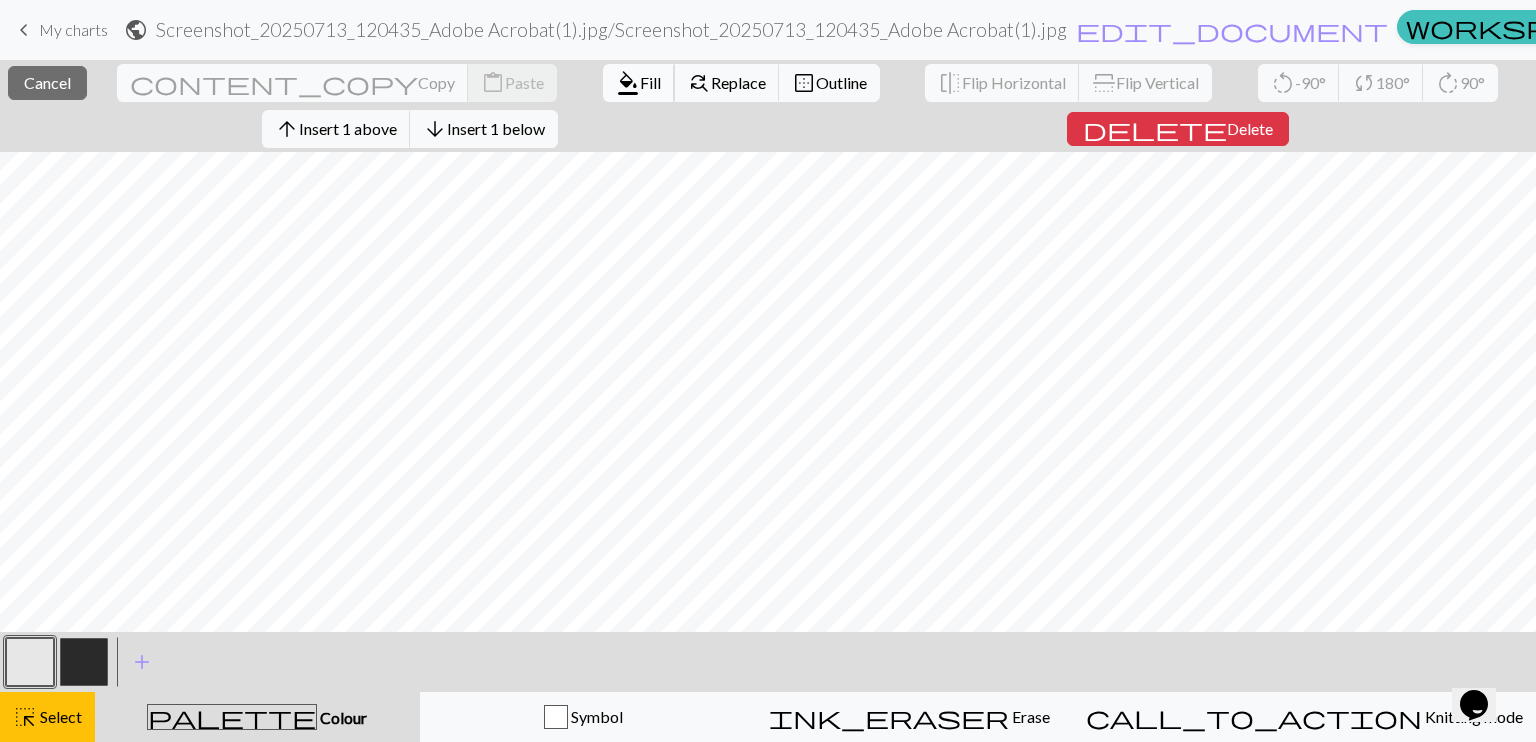 click on "format_color_fill  Fill" at bounding box center (639, 83) 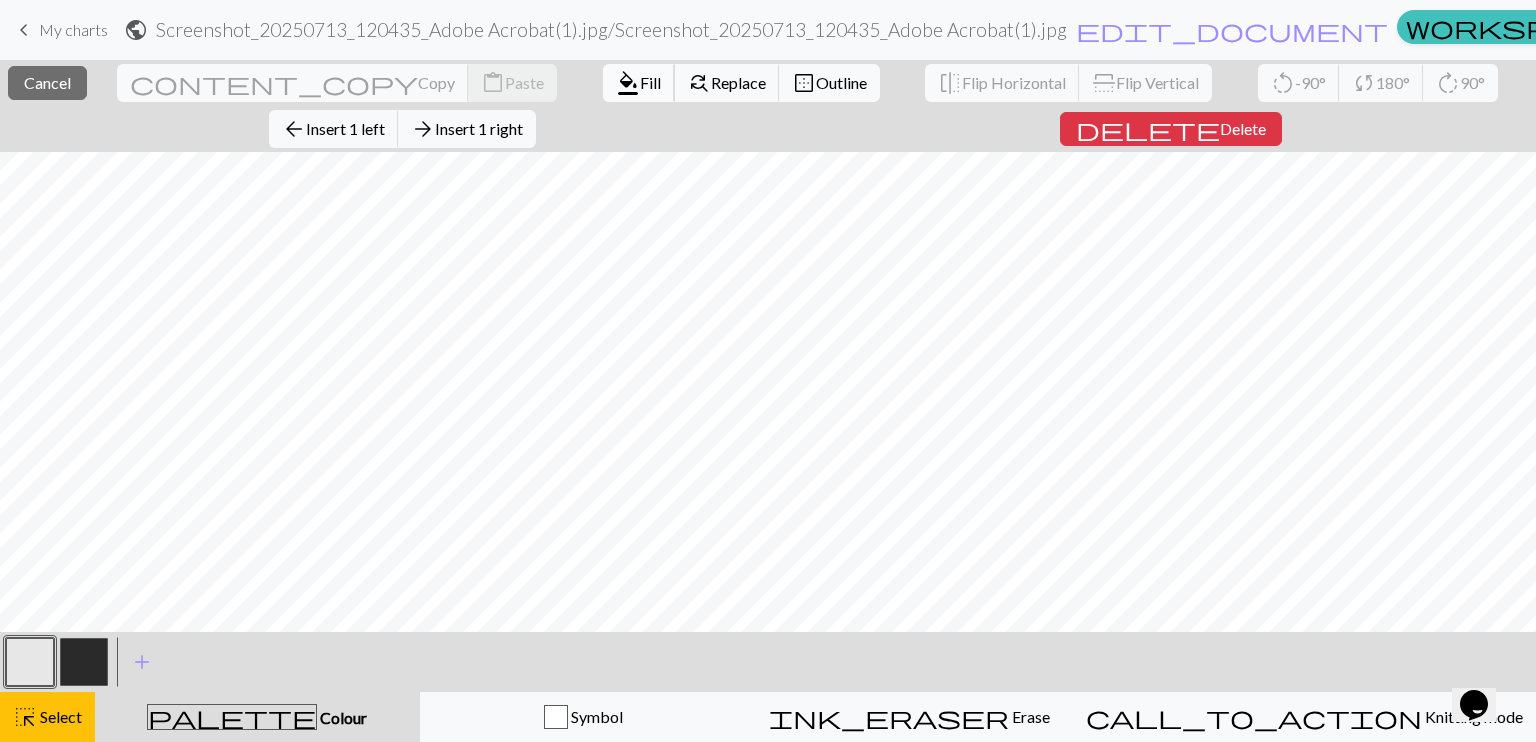 click on "Fill" at bounding box center (650, 82) 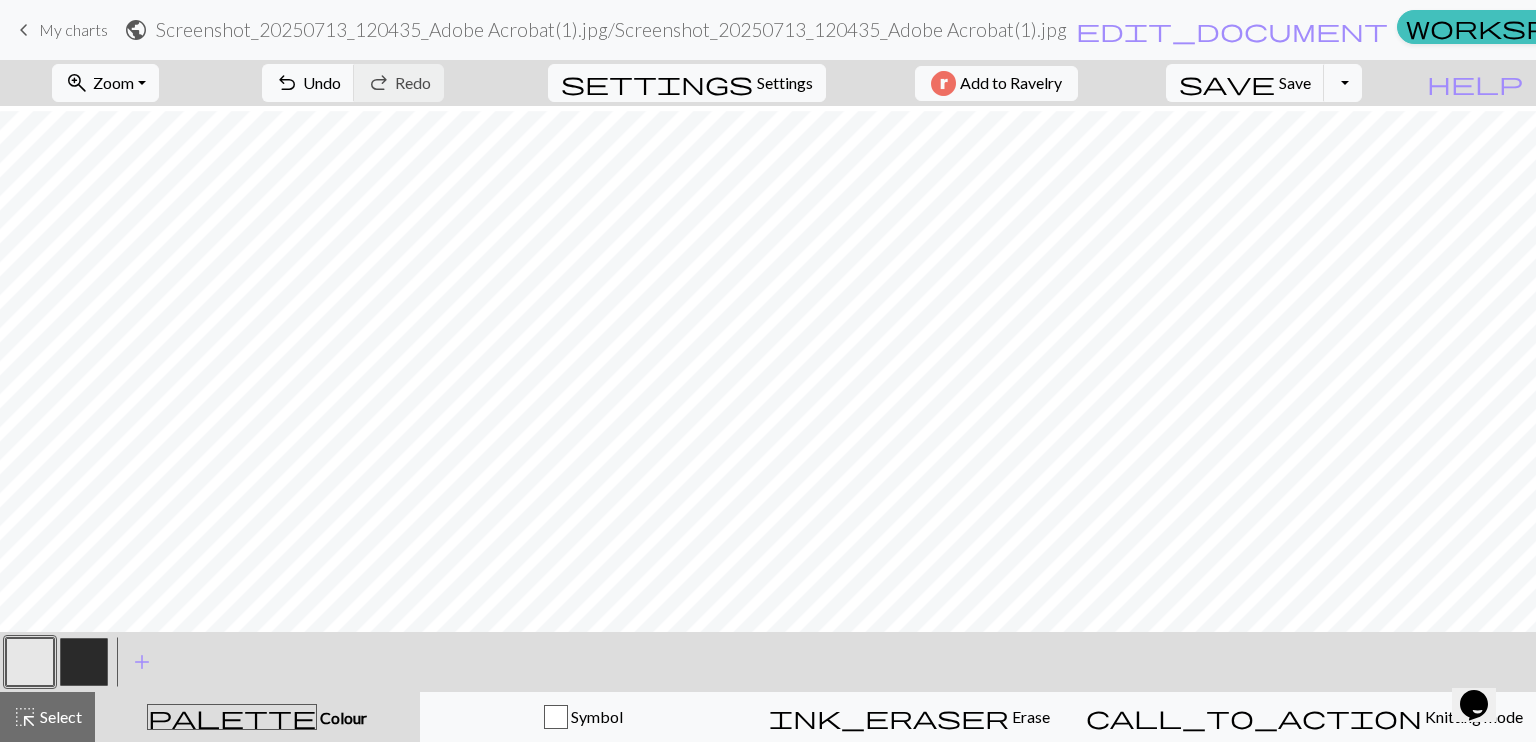 scroll, scrollTop: 659, scrollLeft: 0, axis: vertical 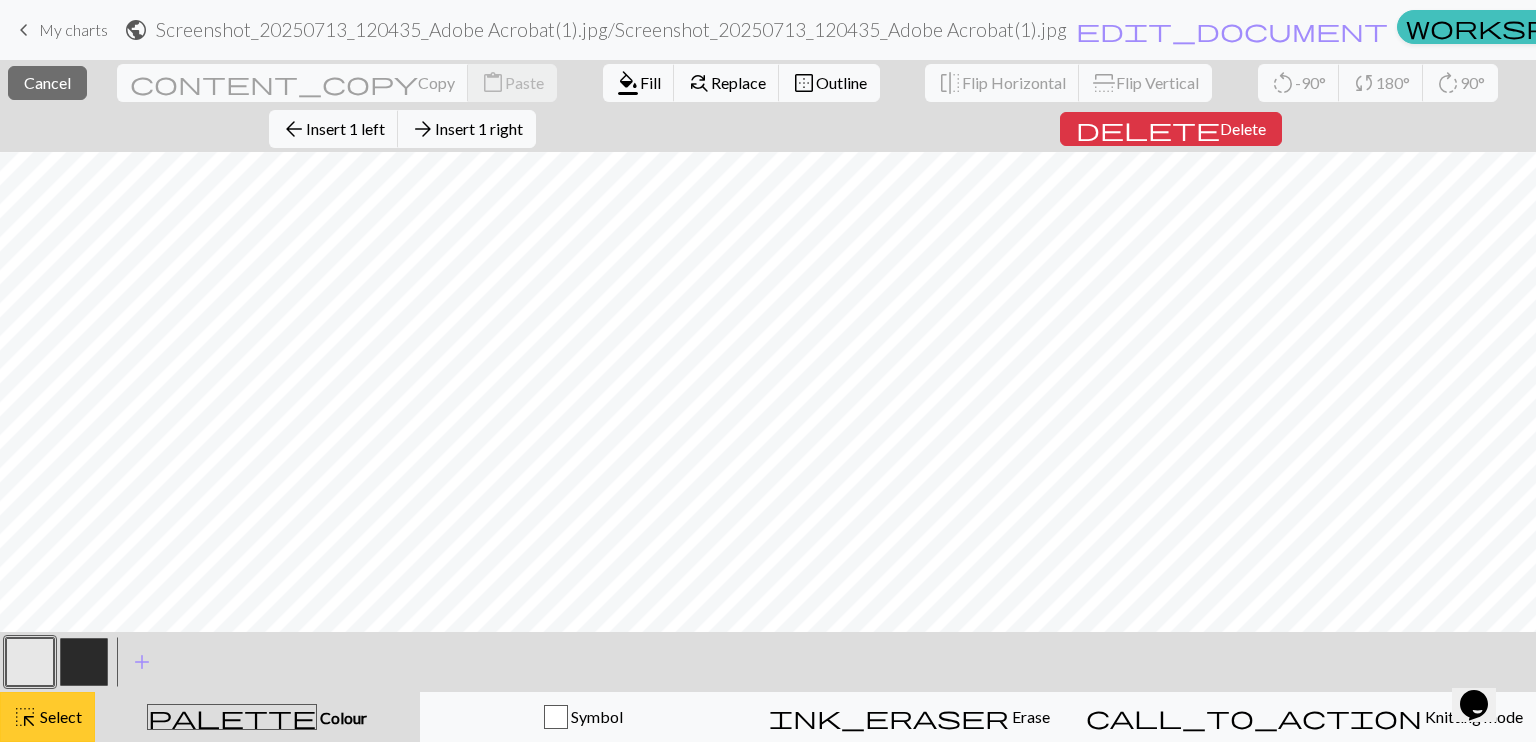 click on "highlight_alt" at bounding box center (25, 717) 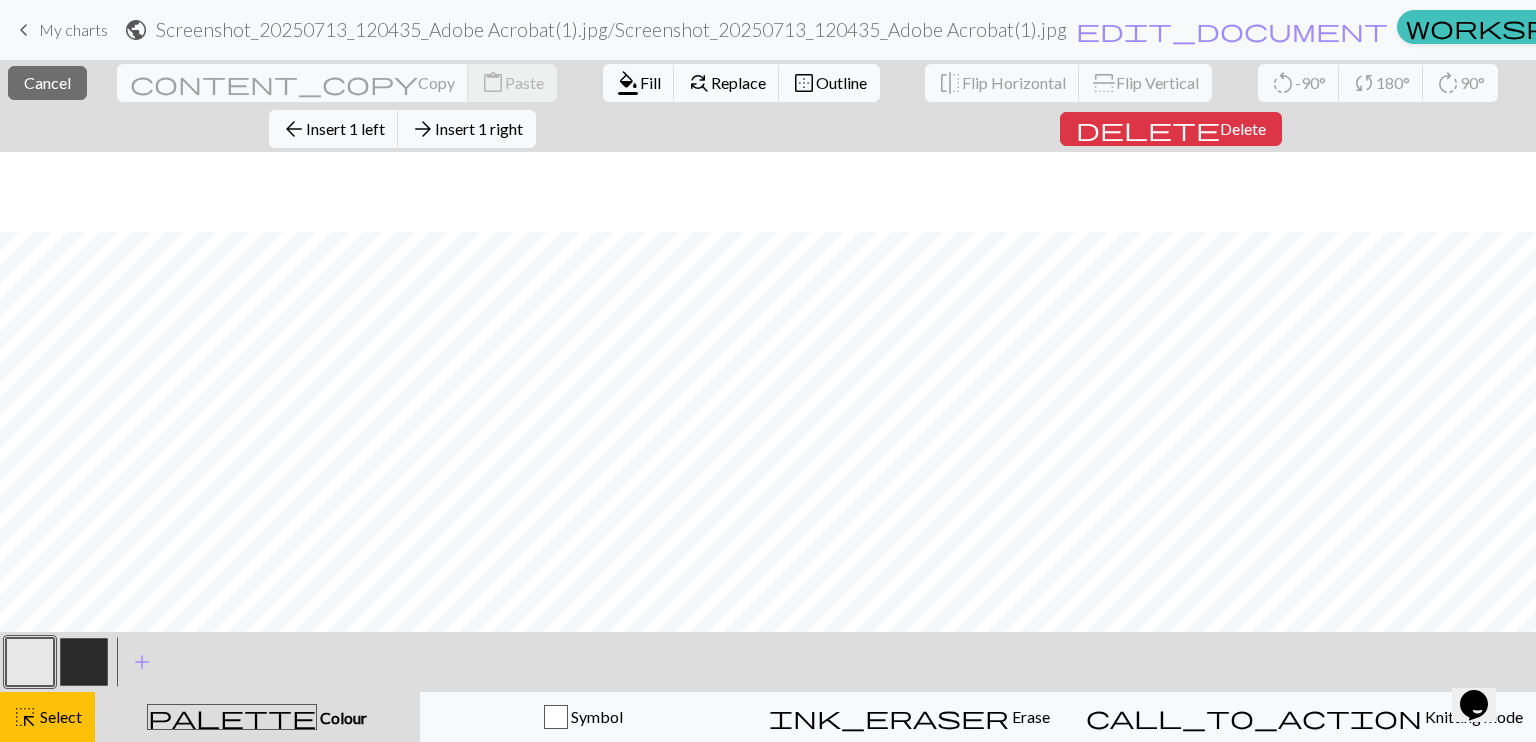 scroll, scrollTop: 852, scrollLeft: 0, axis: vertical 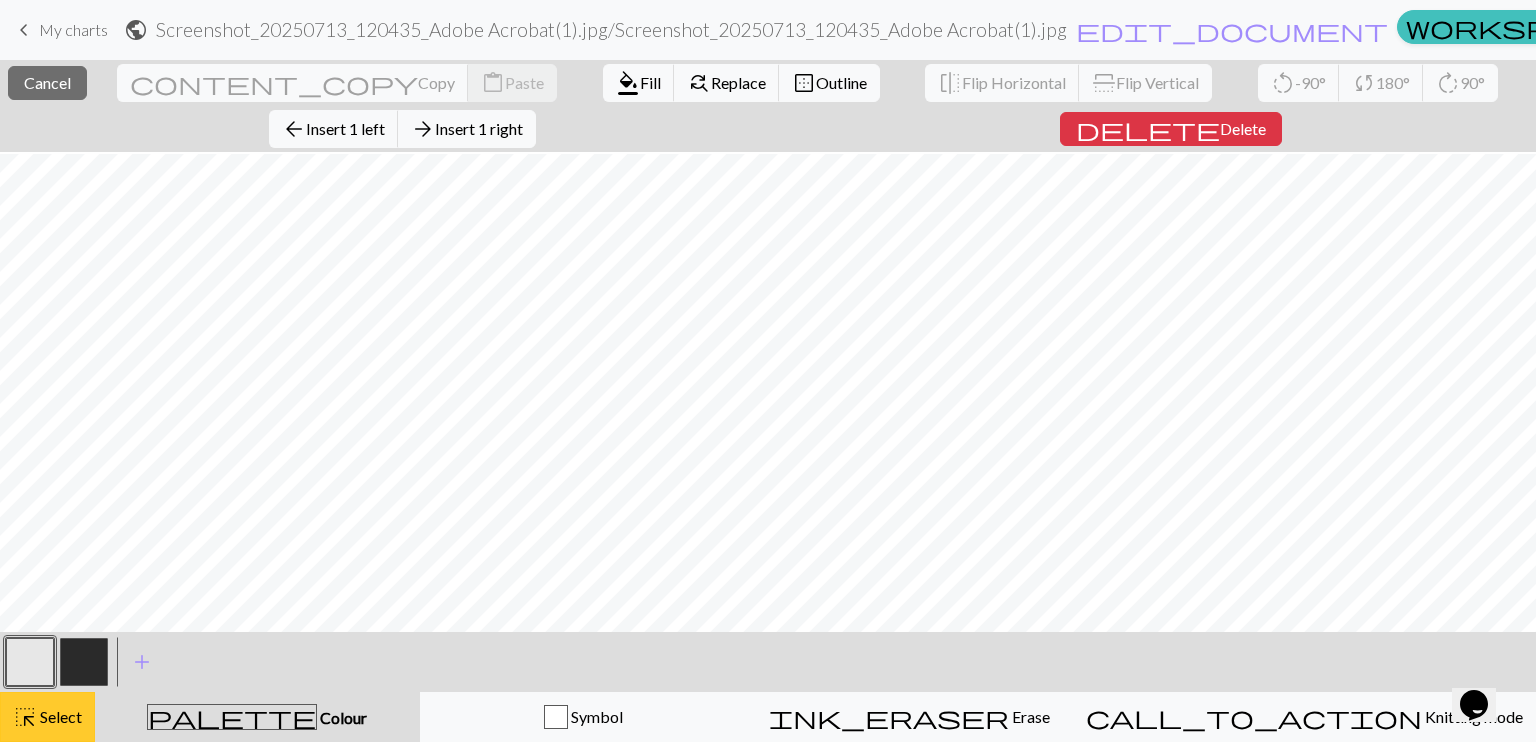 click on "highlight_alt" at bounding box center (25, 717) 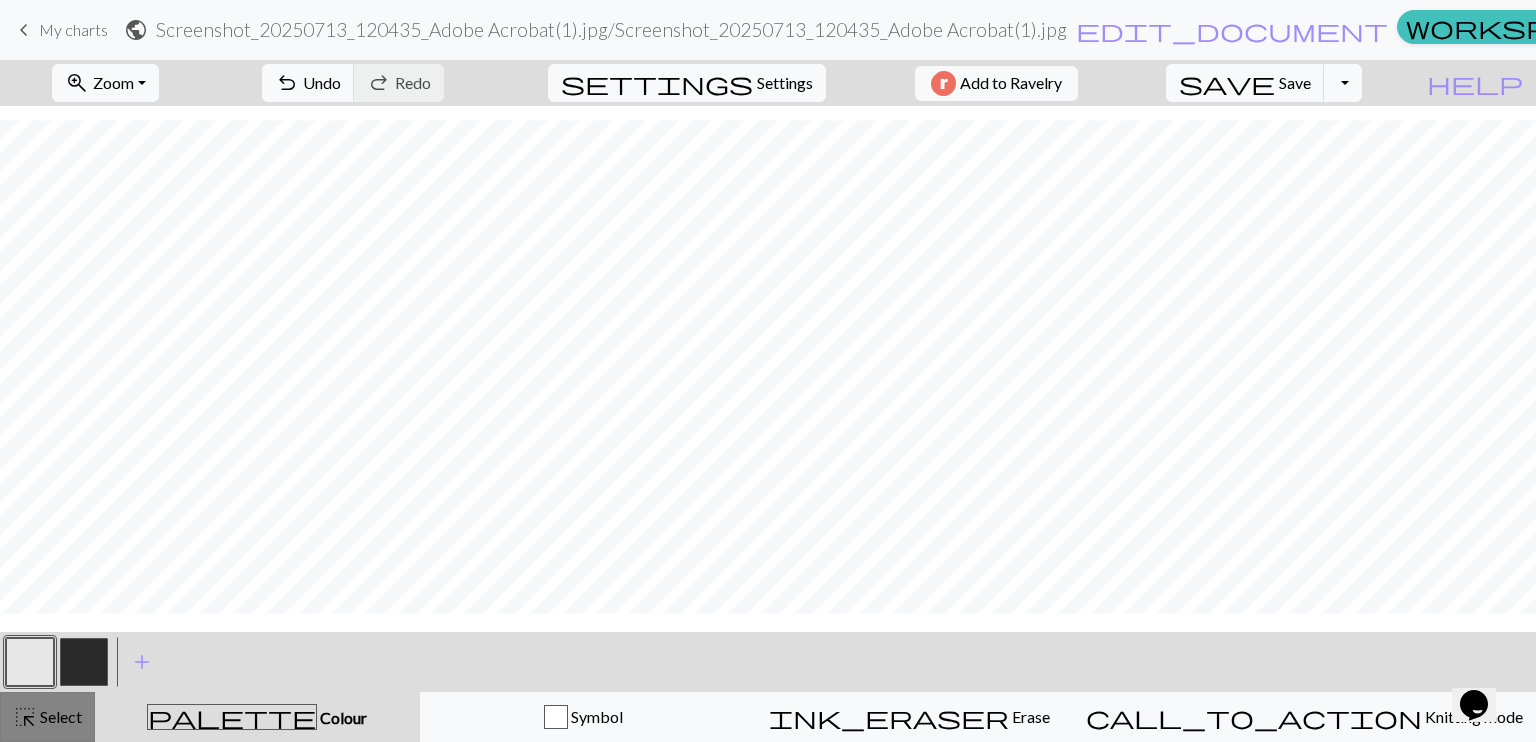 scroll, scrollTop: 818, scrollLeft: 0, axis: vertical 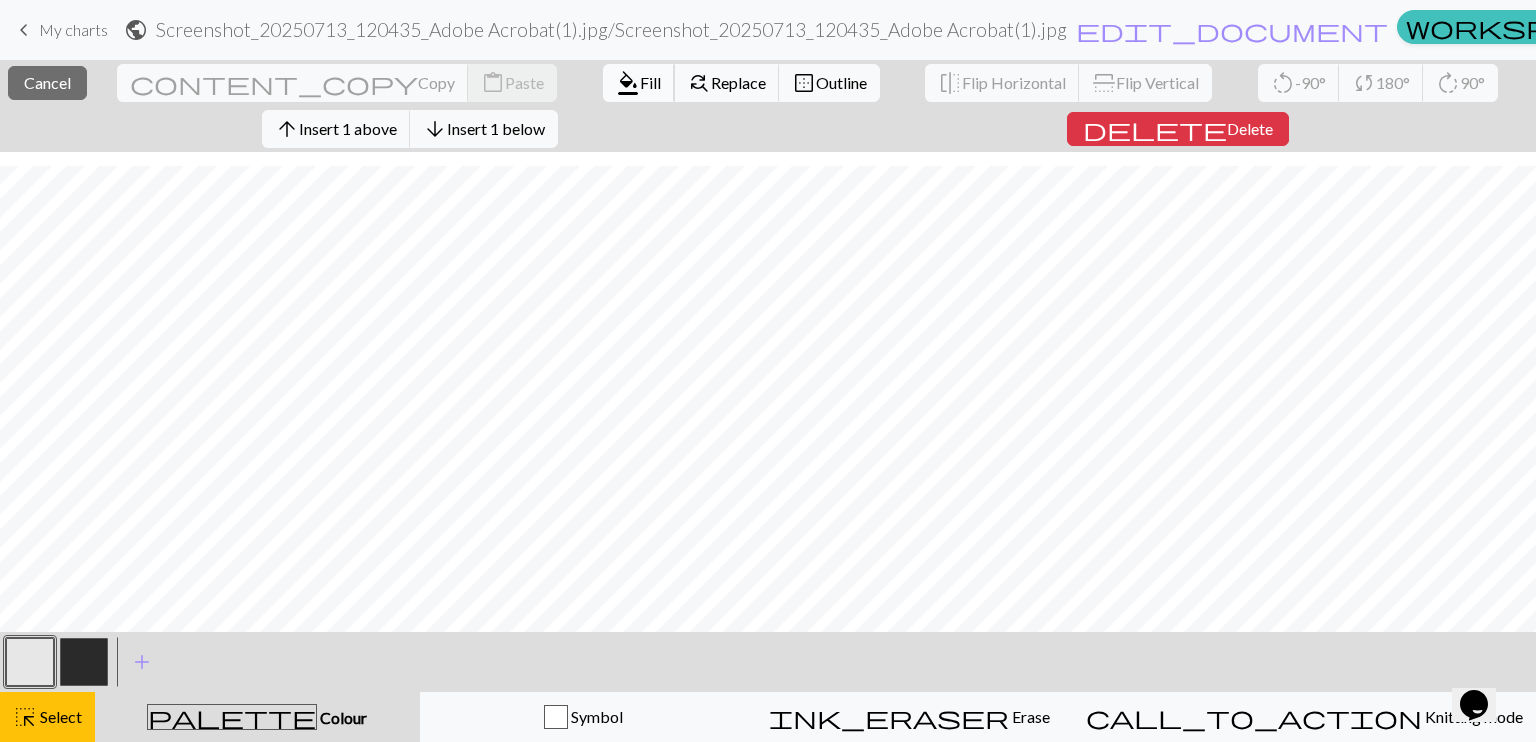 click on "format_color_fill" at bounding box center (628, 83) 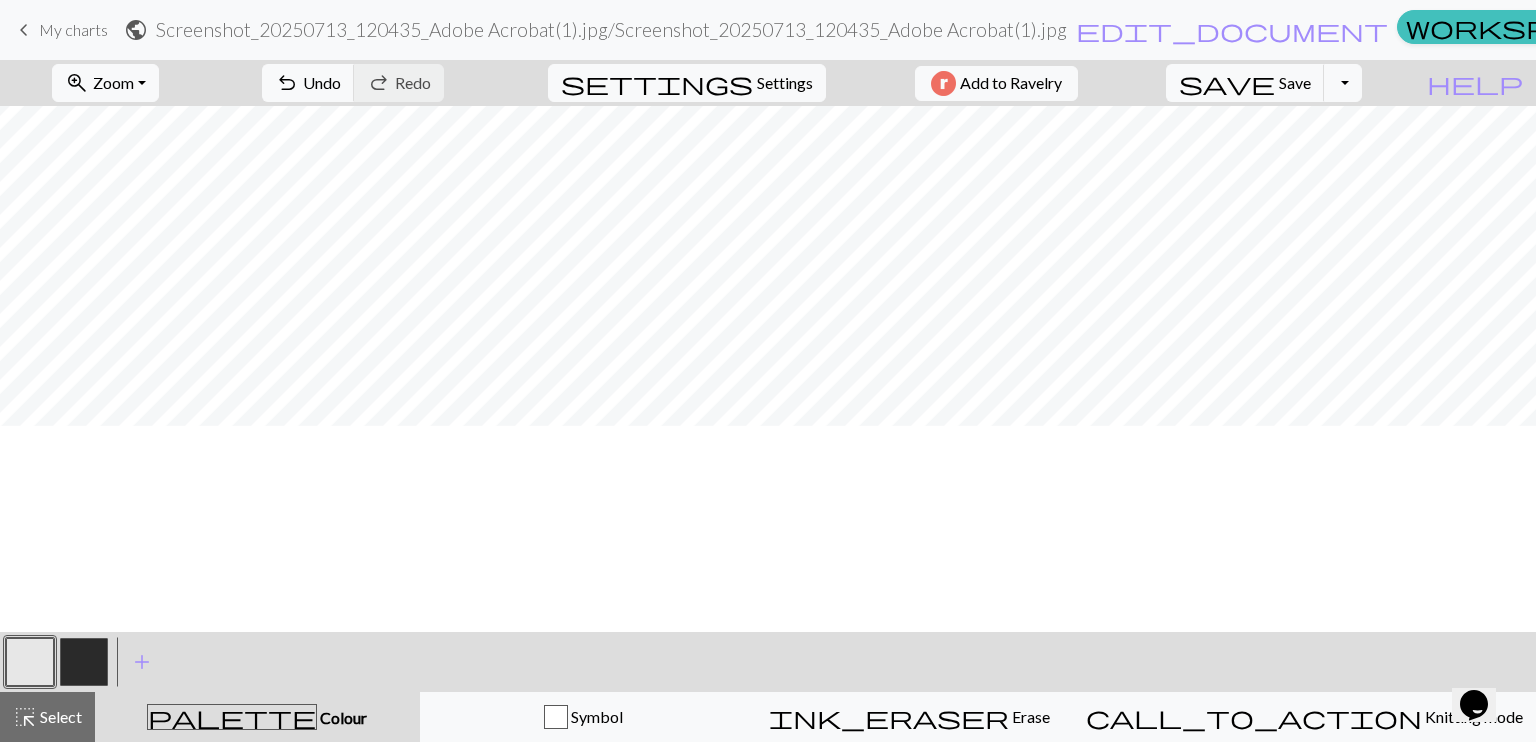 scroll, scrollTop: 24, scrollLeft: 0, axis: vertical 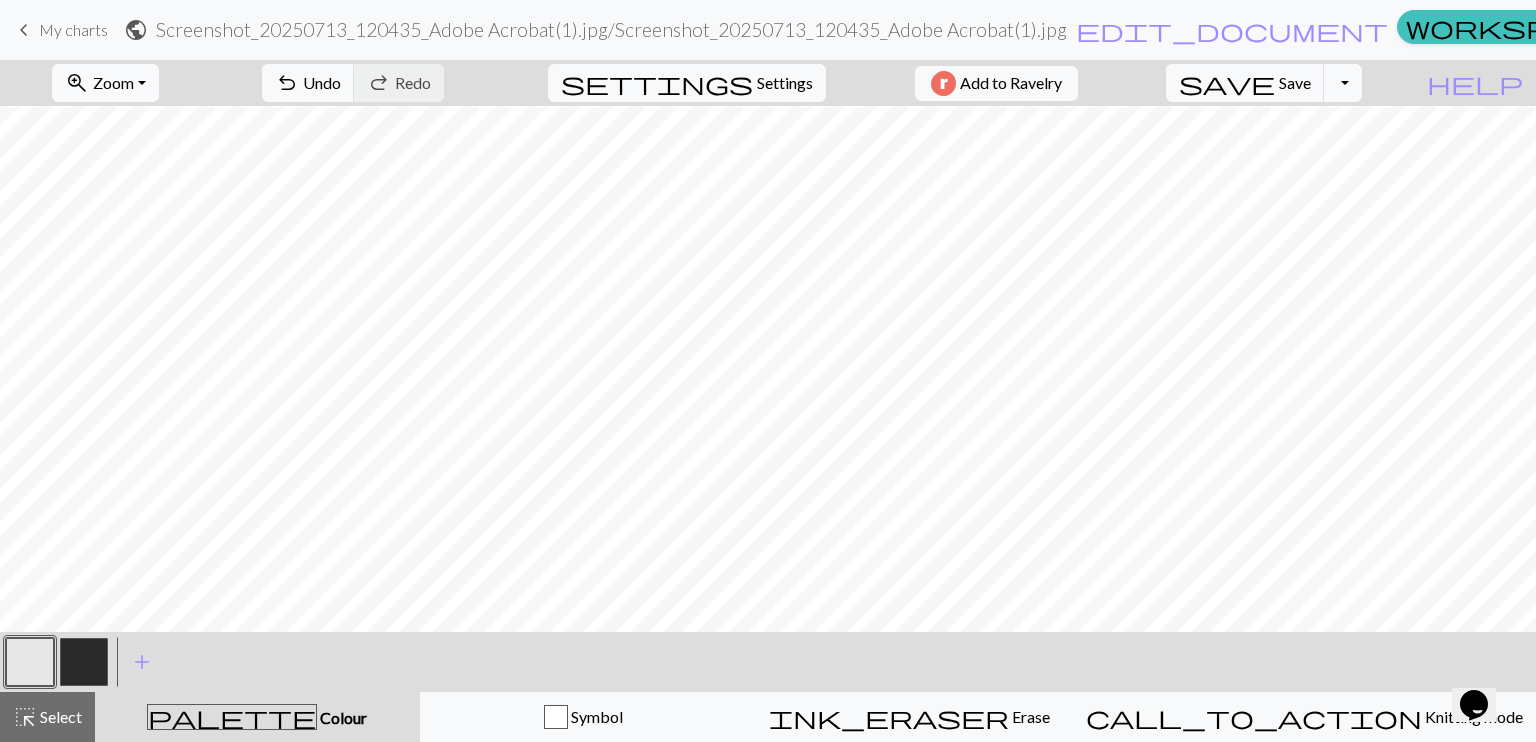 click on "zoom_in Zoom Zoom" at bounding box center [105, 83] 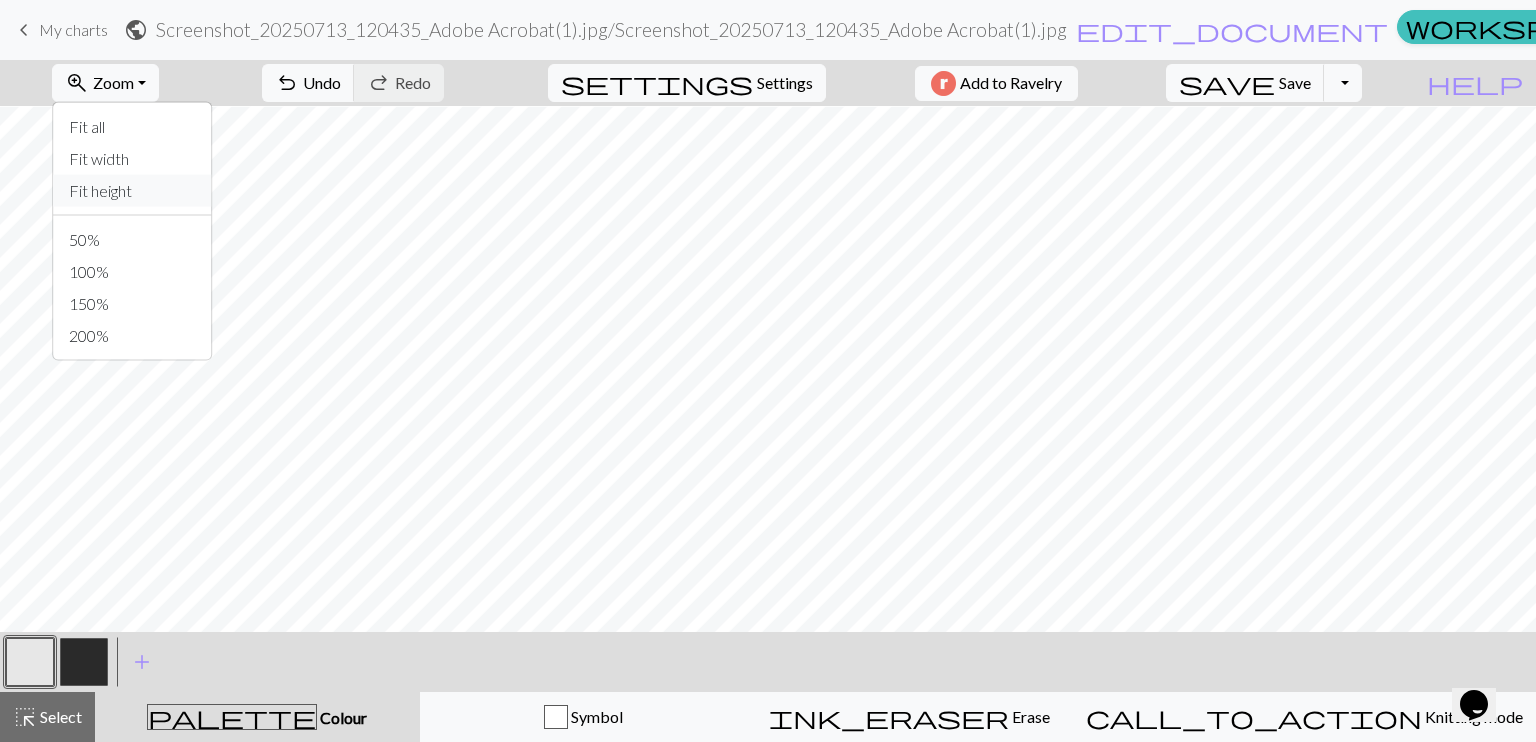 click on "Fit height" at bounding box center [132, 191] 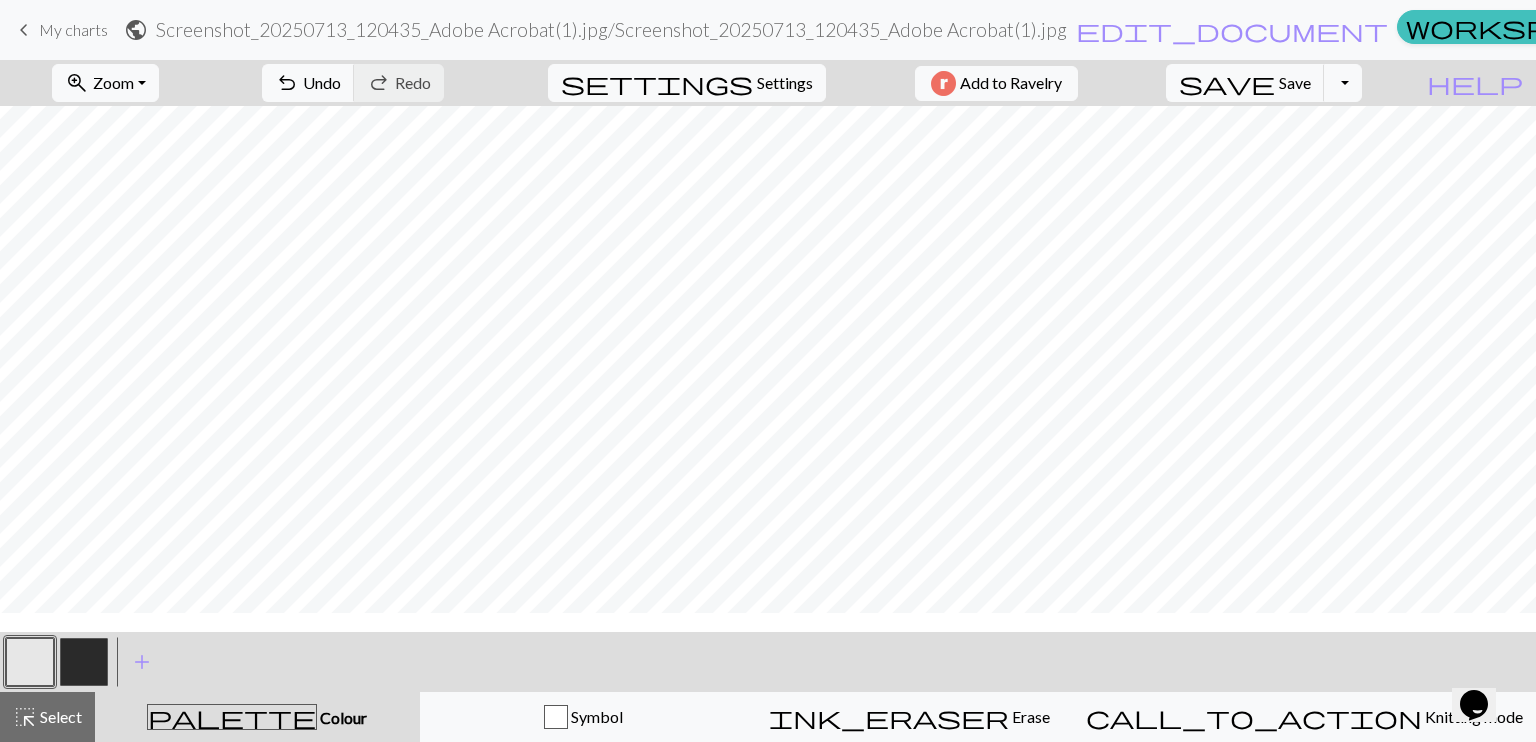 scroll, scrollTop: 0, scrollLeft: 0, axis: both 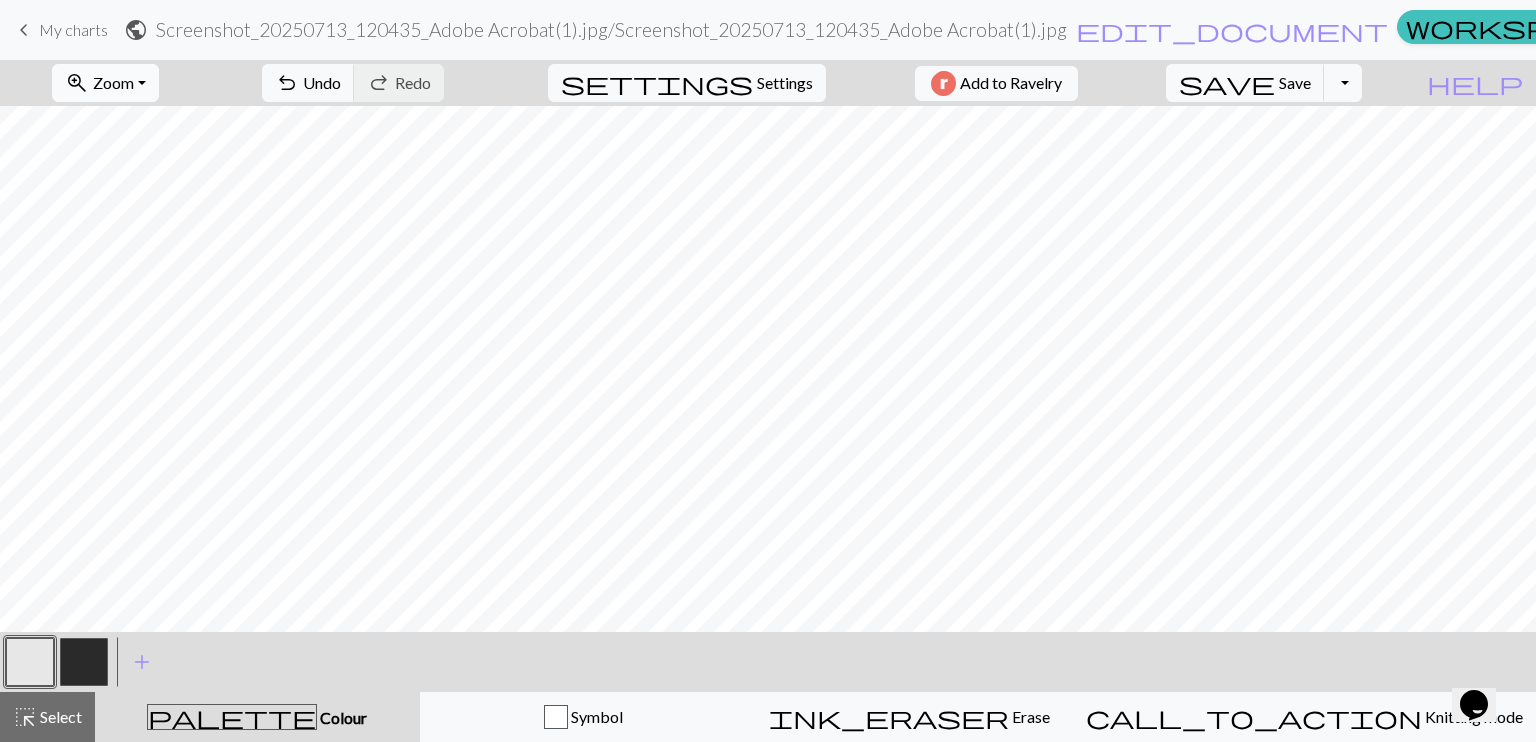 click on "zoom_in Zoom Zoom" at bounding box center [105, 83] 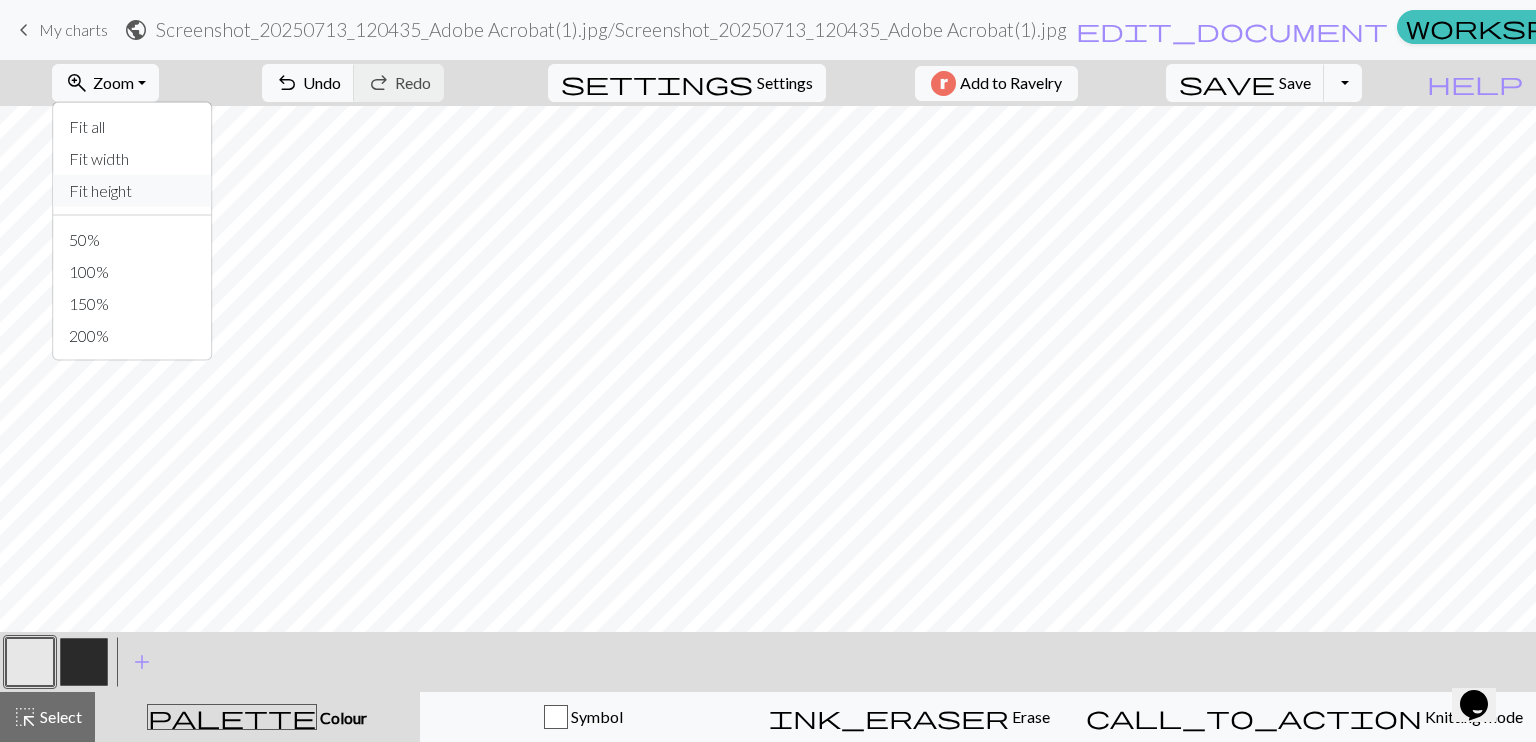 click on "Fit height" at bounding box center (132, 191) 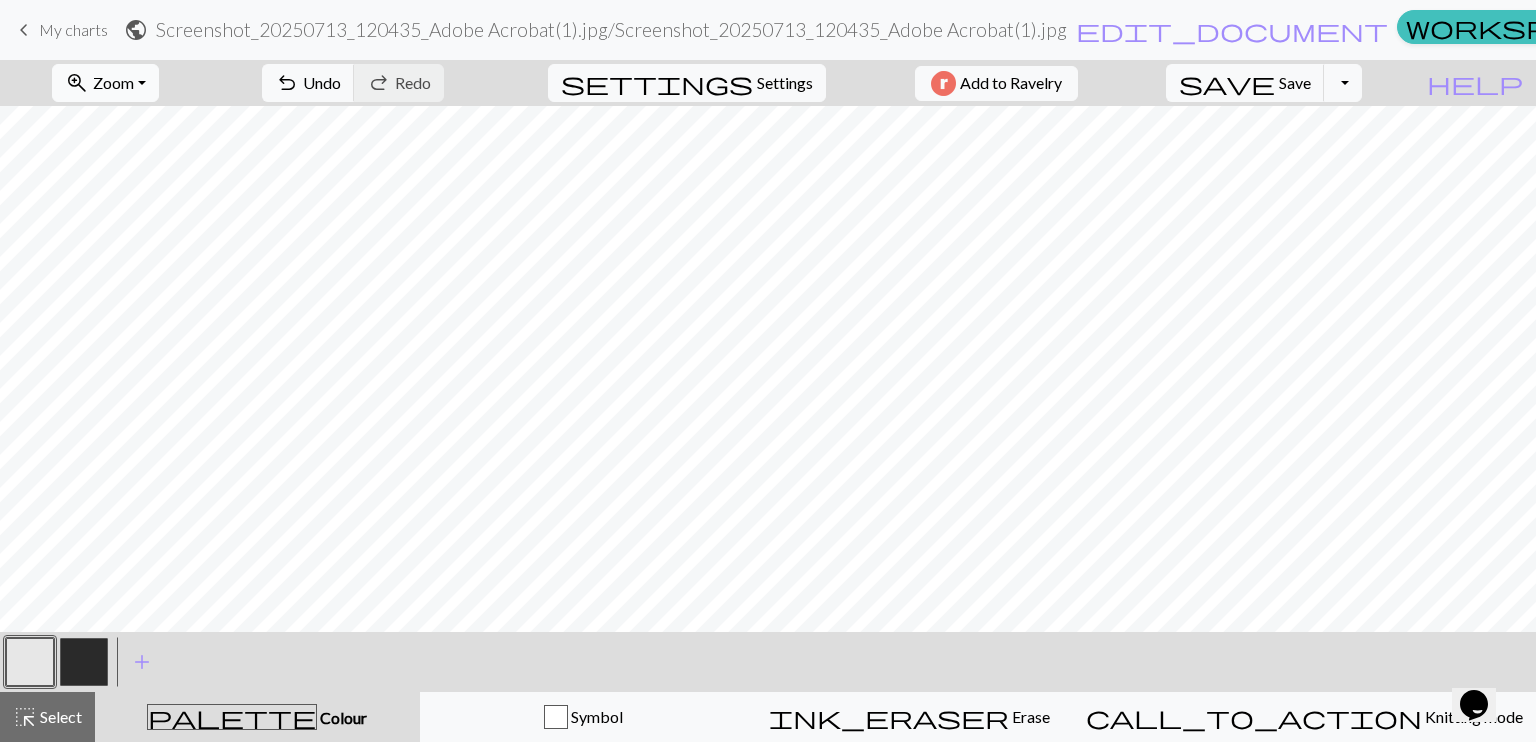 click on "zoom_in Zoom Zoom" at bounding box center [105, 83] 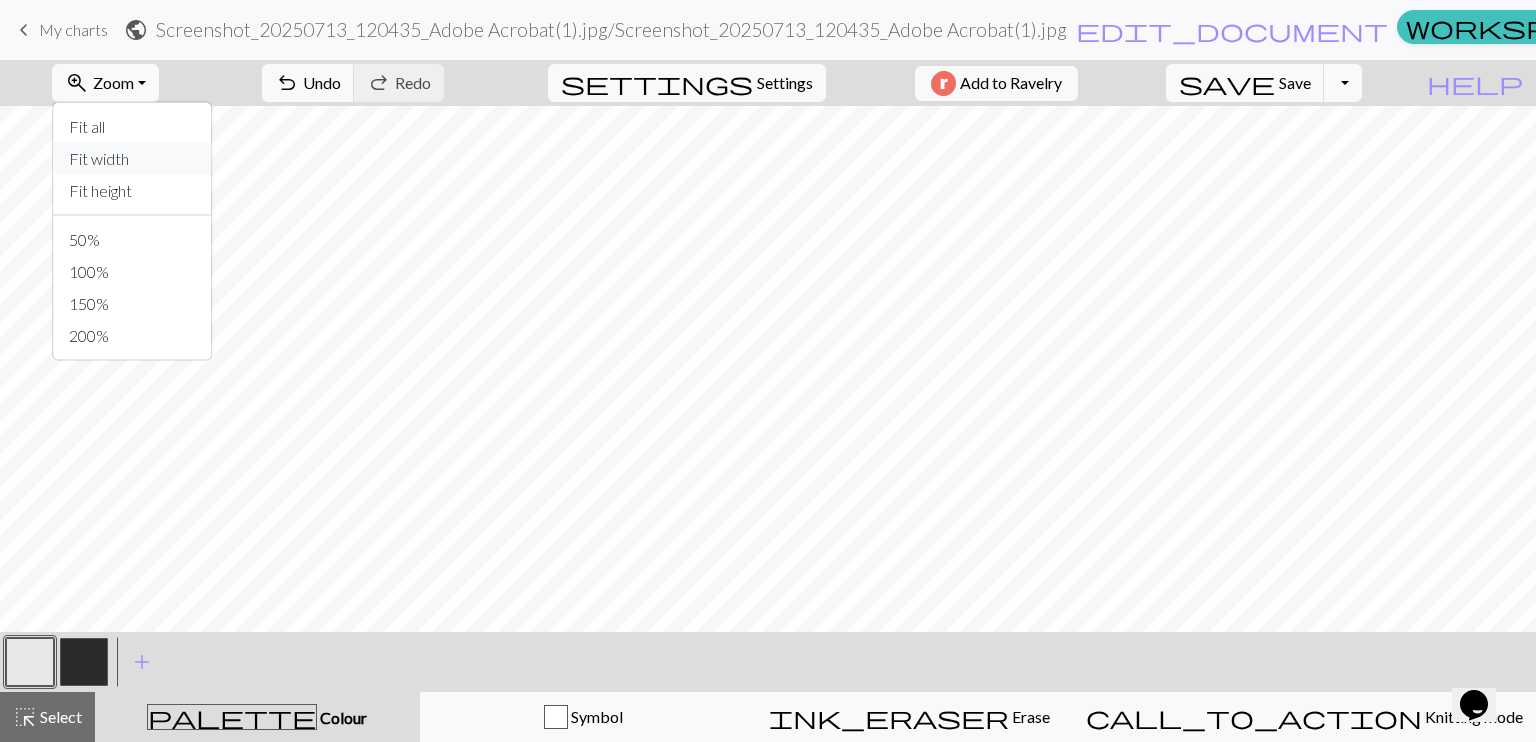 click on "Fit width" at bounding box center [132, 159] 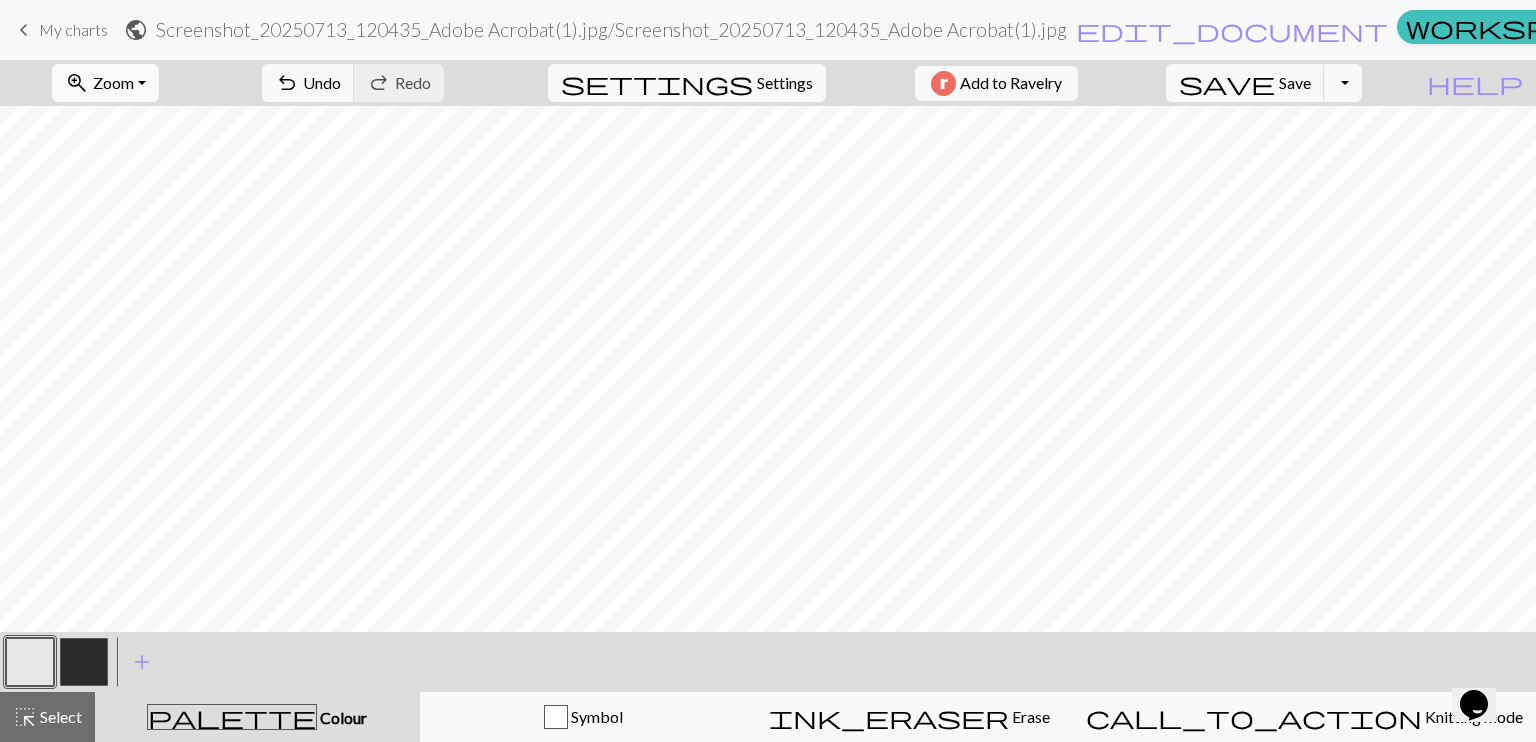 click on "zoom_in Zoom Zoom" at bounding box center (105, 83) 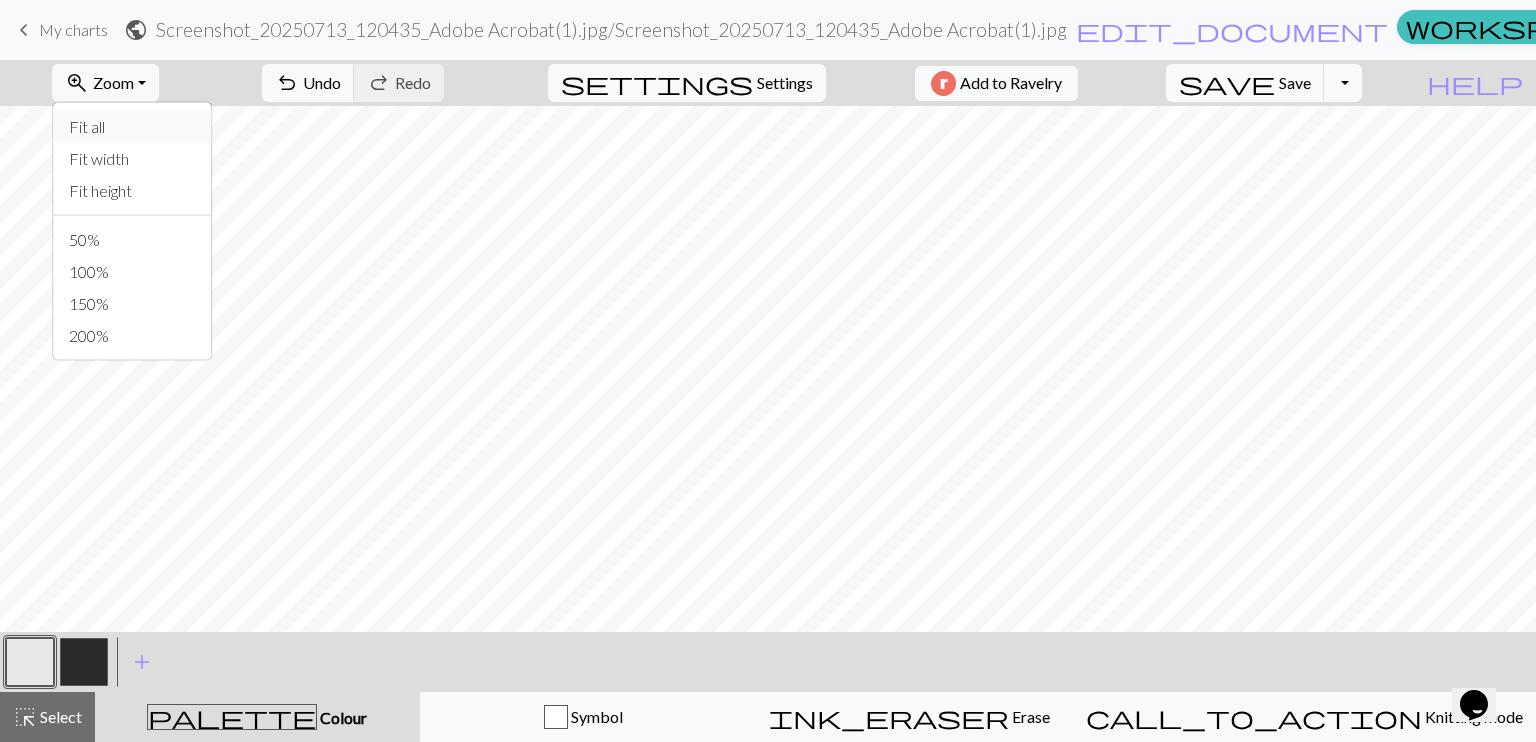 click on "Fit all" at bounding box center [132, 127] 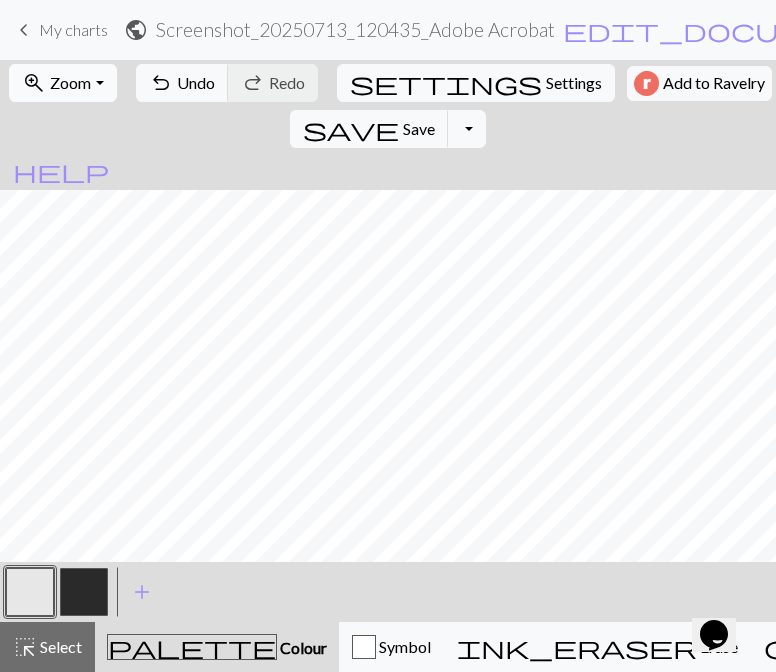 click on "zoom_in" at bounding box center (34, 83) 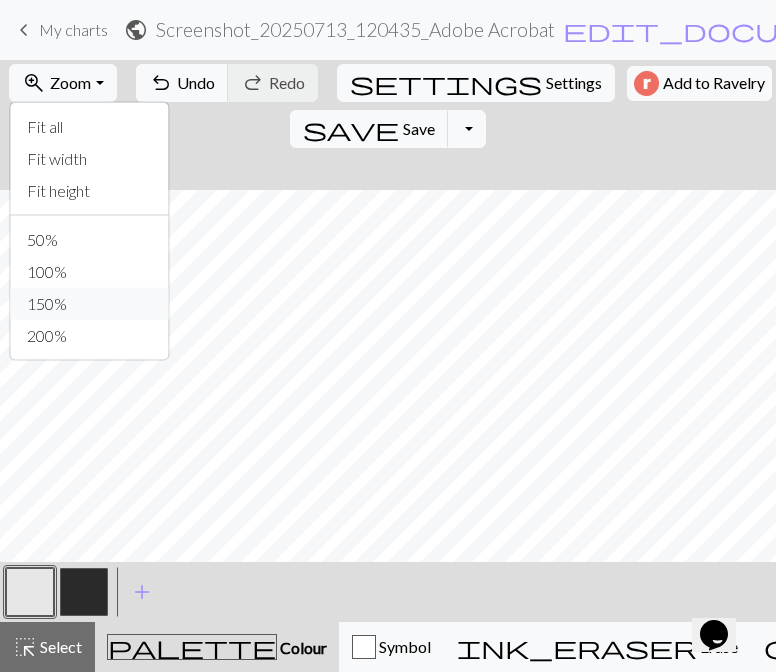 click on "150%" at bounding box center [90, 304] 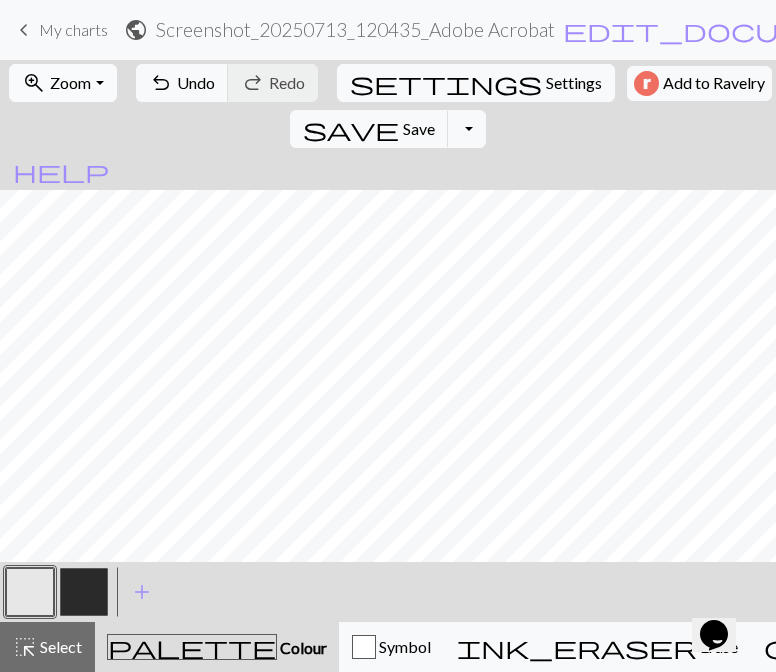 click on "zoom_in Zoom Zoom" at bounding box center [62, 83] 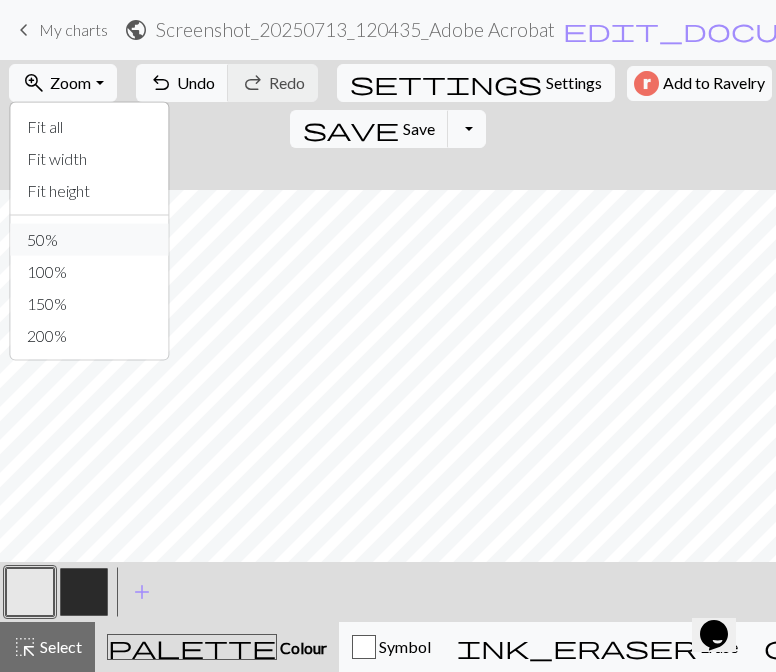 click on "50%" at bounding box center [90, 240] 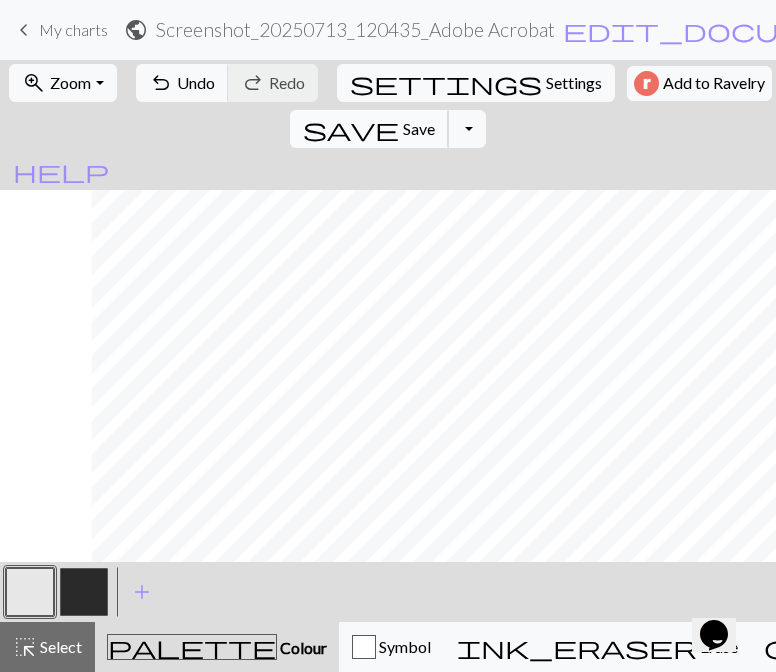 scroll, scrollTop: 0, scrollLeft: 412, axis: horizontal 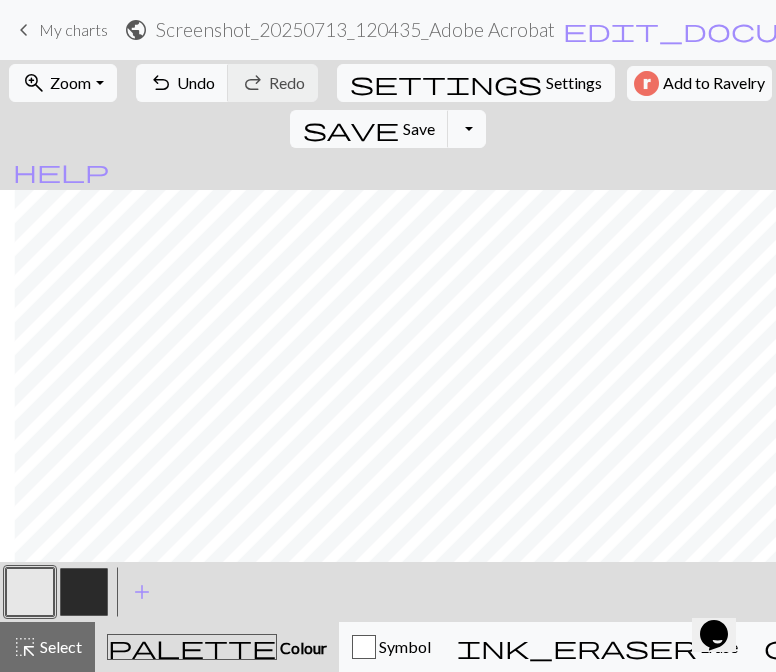 click at bounding box center [30, 592] 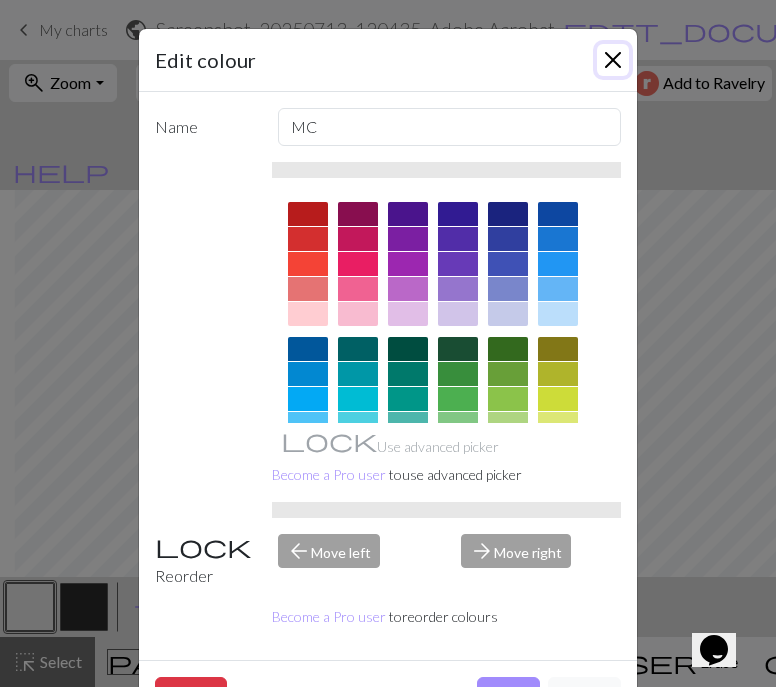 click at bounding box center (613, 60) 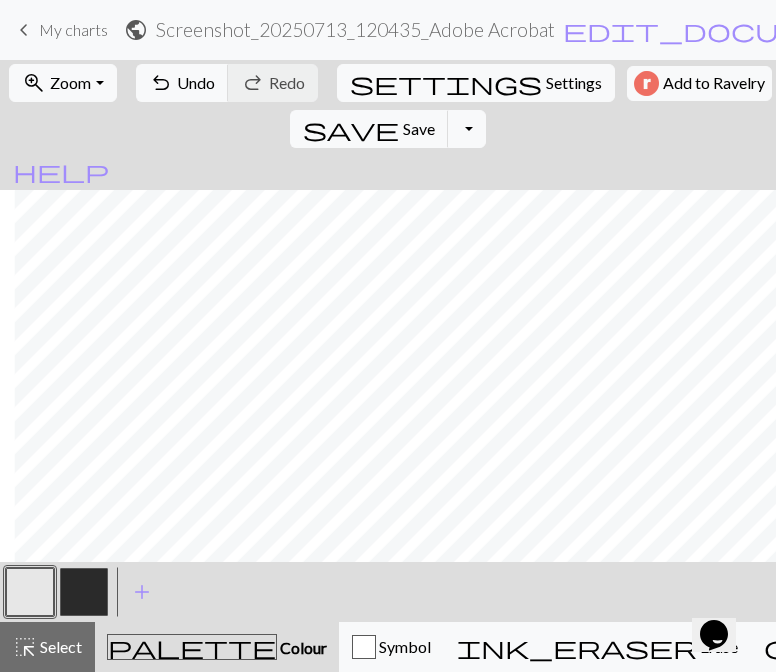 click at bounding box center (84, 592) 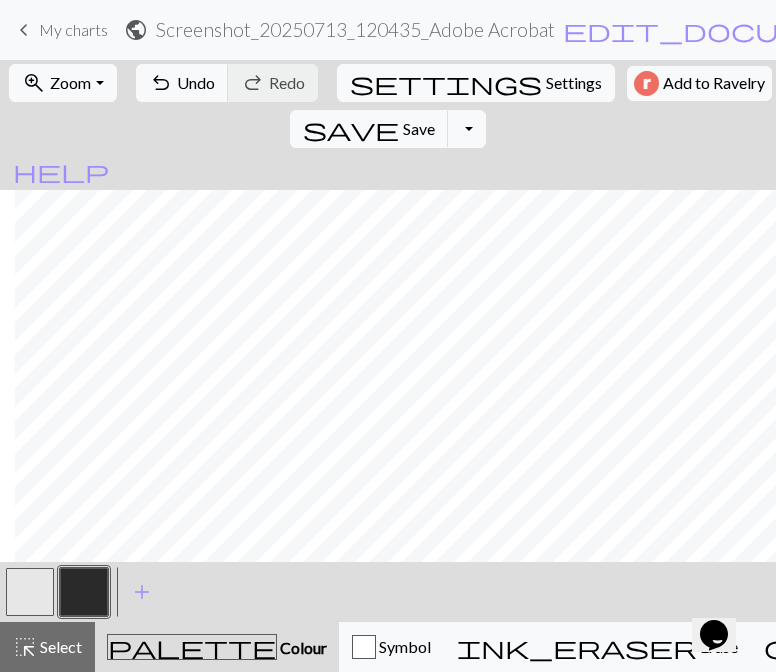 click at bounding box center [30, 592] 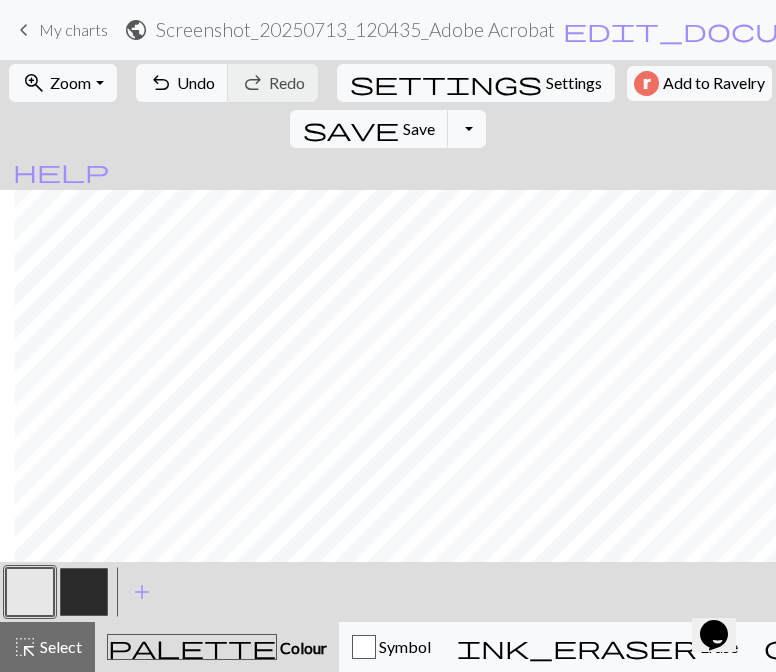 scroll, scrollTop: 3, scrollLeft: 412, axis: both 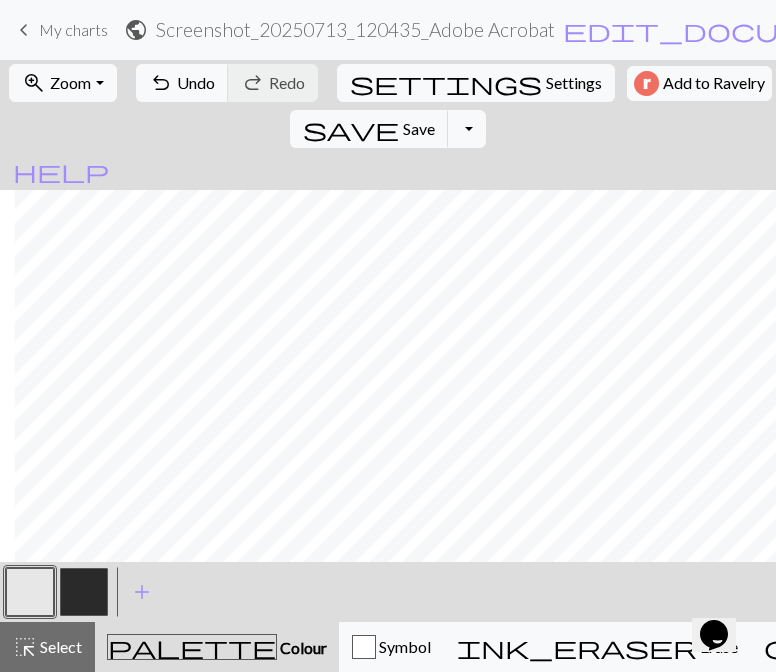 click at bounding box center [84, 592] 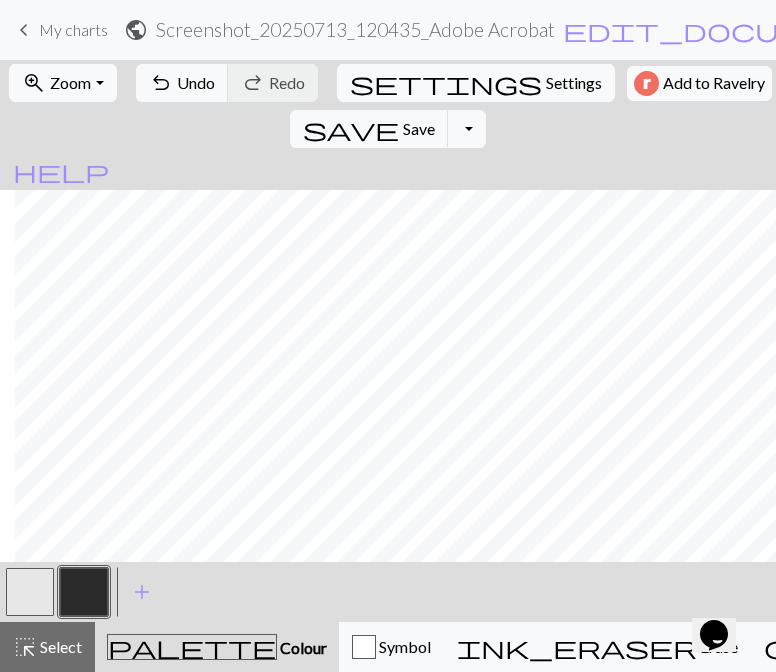 click at bounding box center (30, 592) 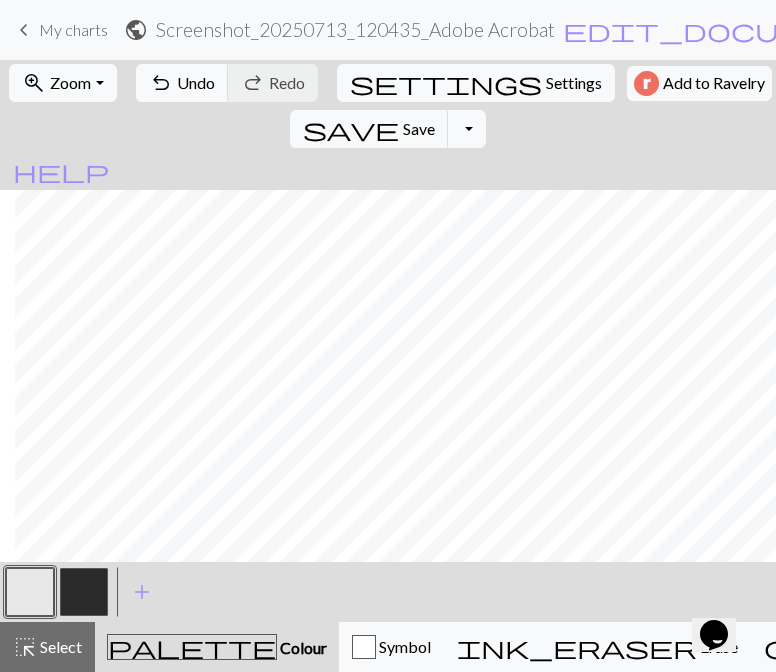 scroll, scrollTop: 72, scrollLeft: 200, axis: both 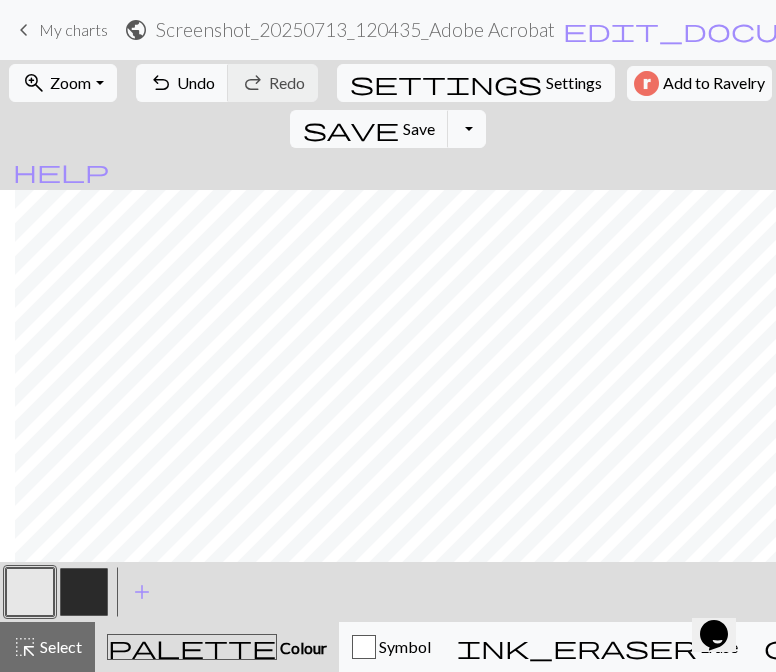 click at bounding box center (84, 592) 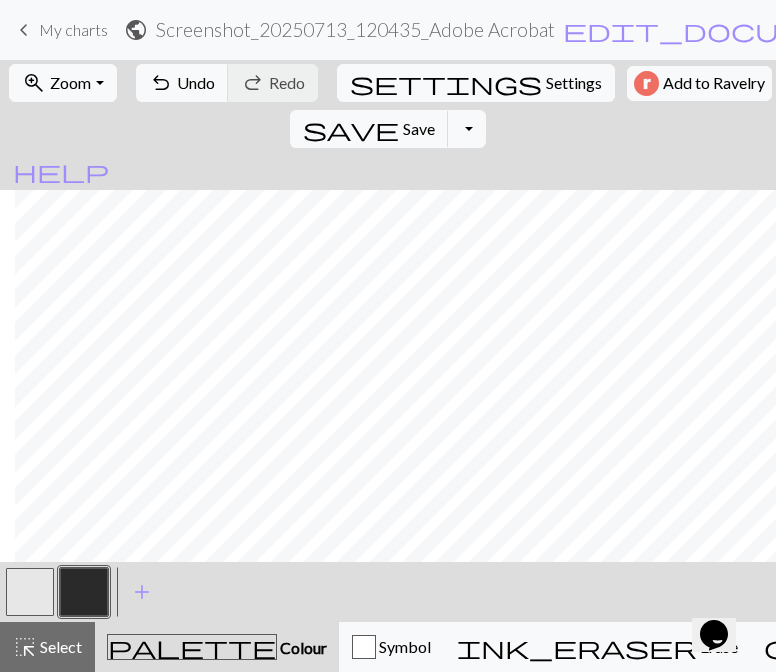 click at bounding box center (30, 592) 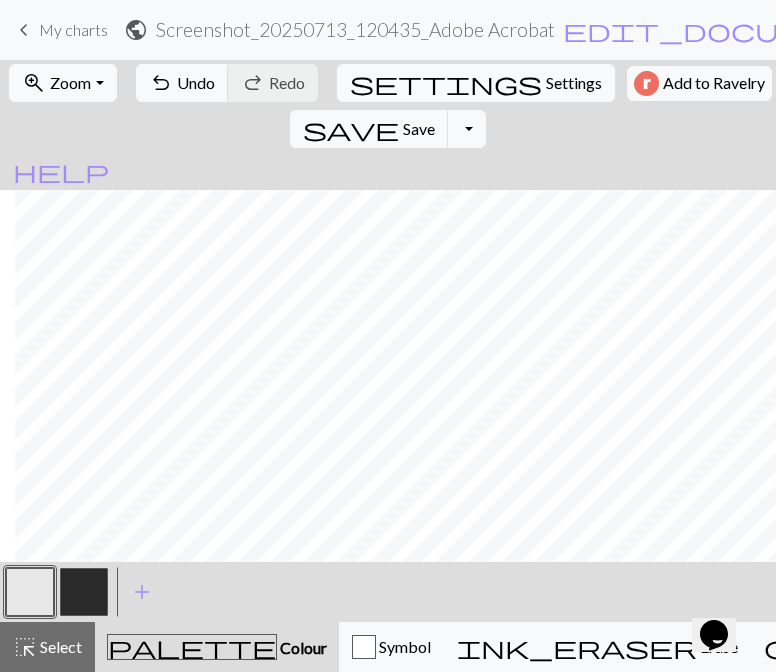 scroll, scrollTop: 0, scrollLeft: 15, axis: horizontal 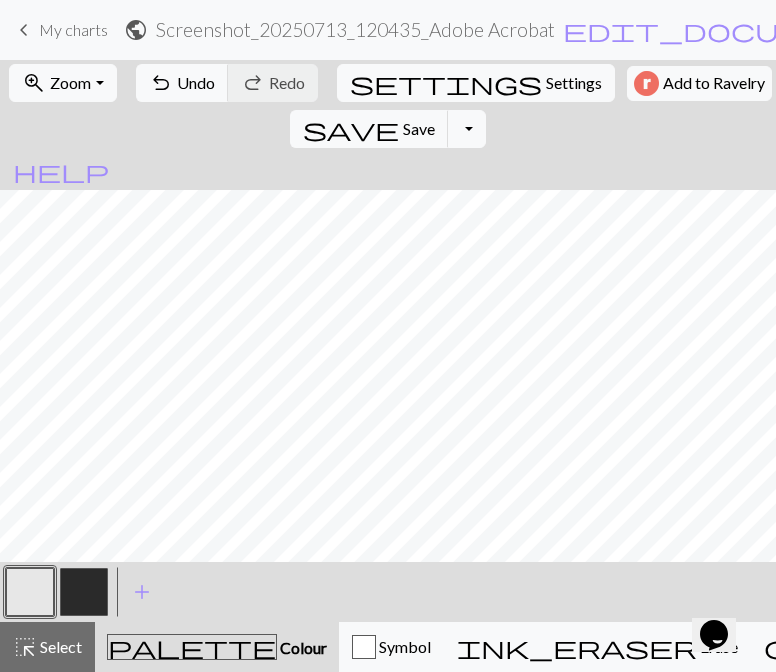 click at bounding box center (84, 592) 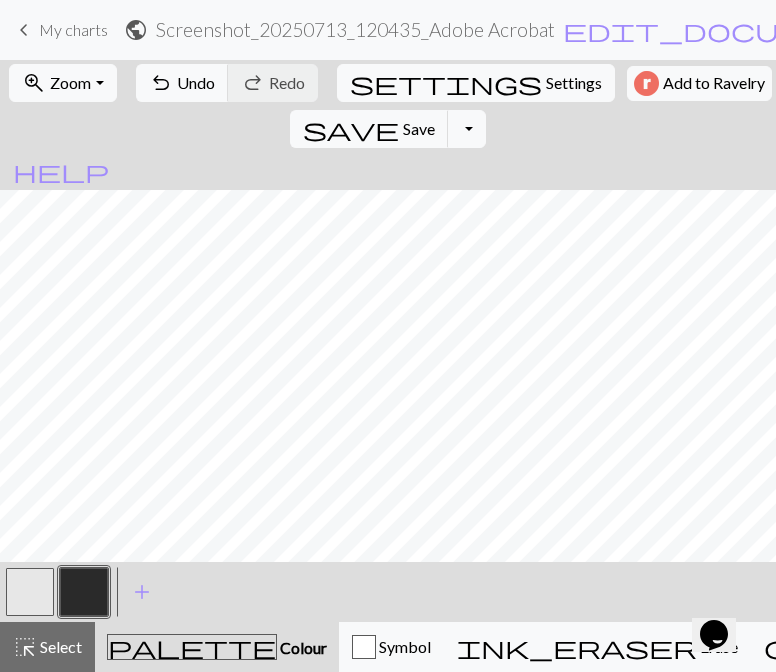 click at bounding box center (30, 592) 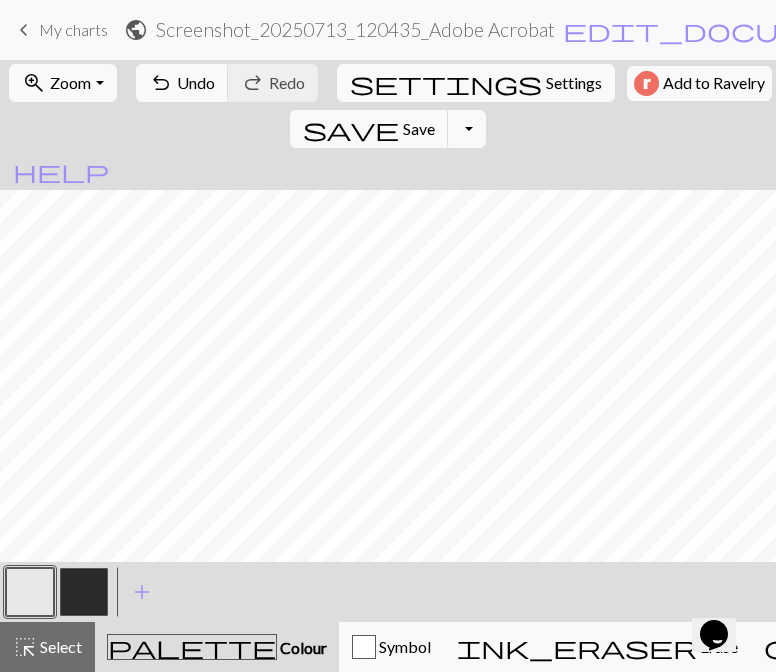 type 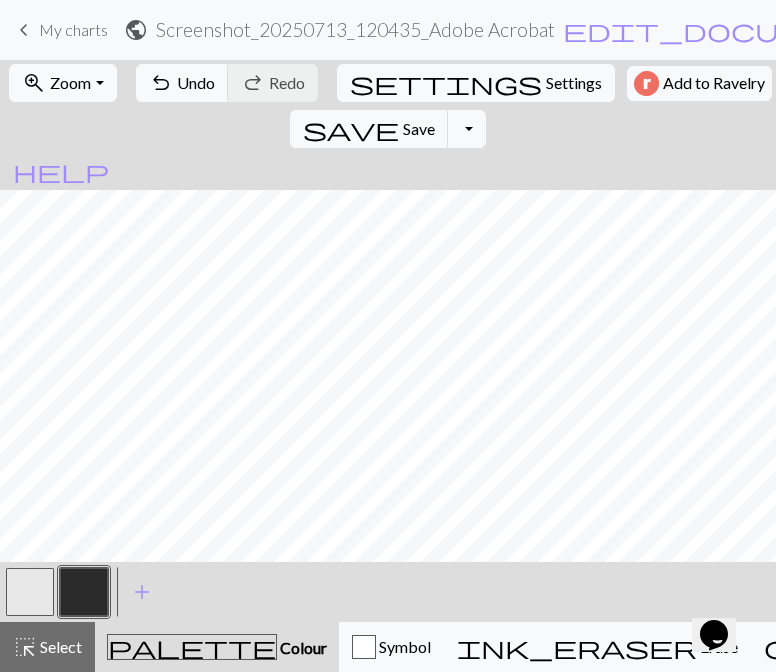 click at bounding box center [30, 592] 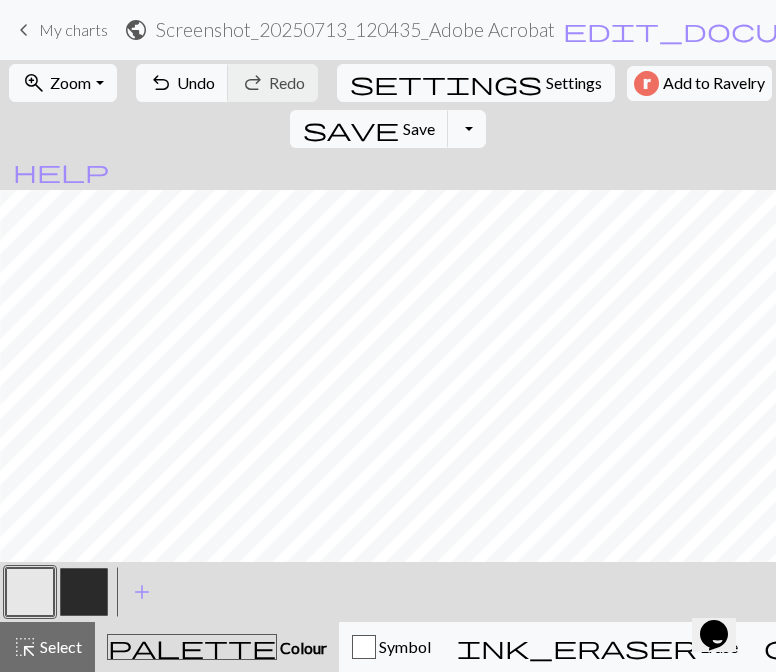 scroll, scrollTop: 576, scrollLeft: 178, axis: both 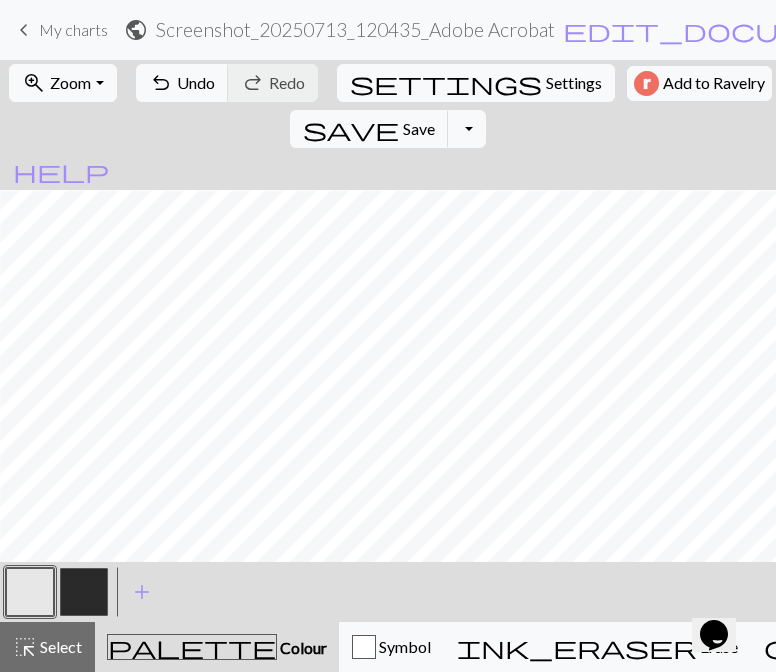 click at bounding box center (84, 592) 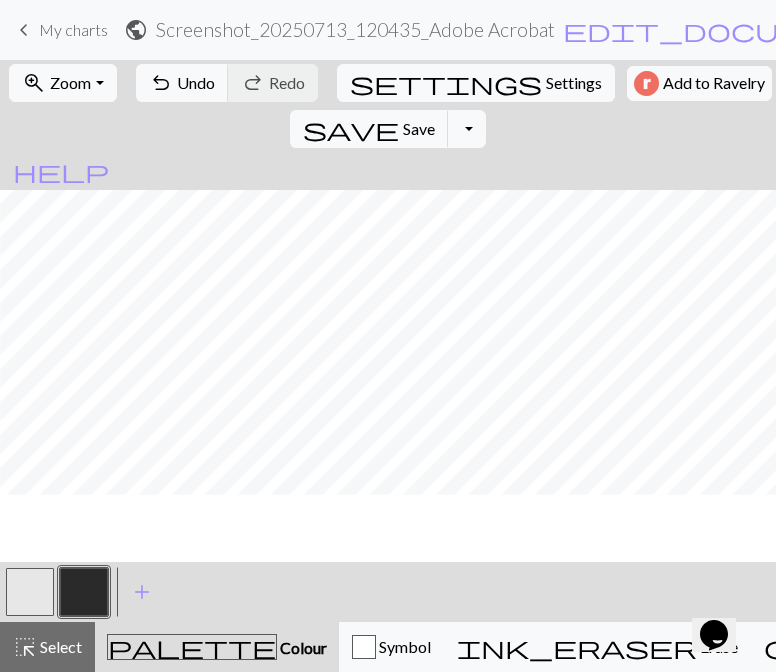 scroll, scrollTop: 225, scrollLeft: 178, axis: both 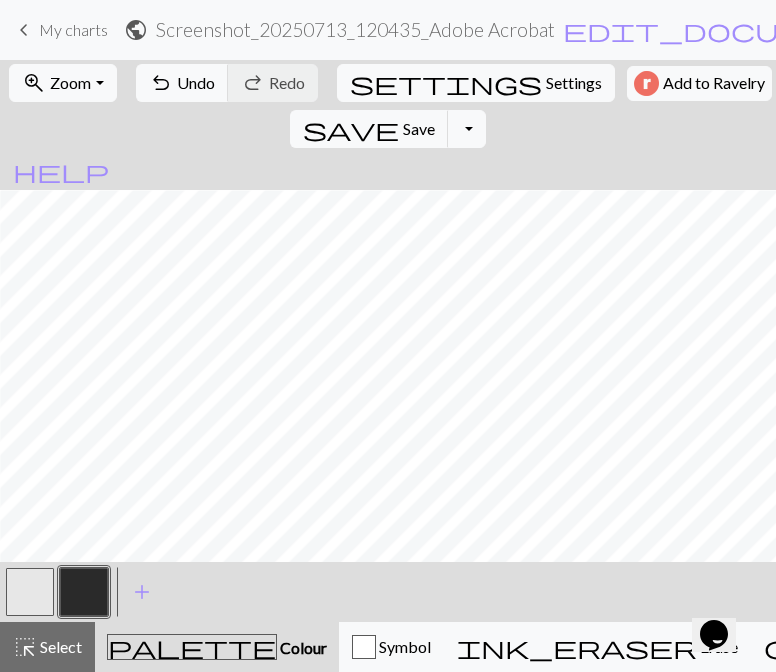 click at bounding box center [30, 592] 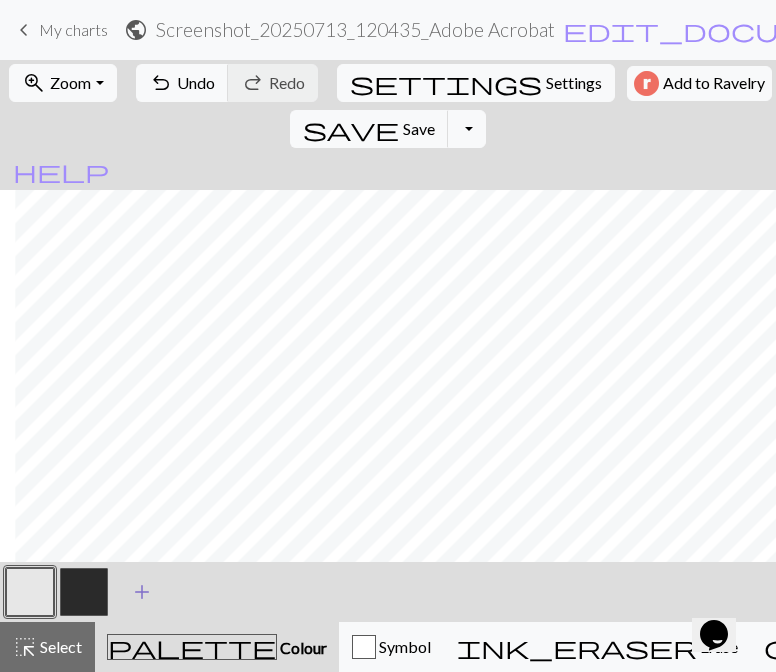 scroll, scrollTop: 0, scrollLeft: 22, axis: horizontal 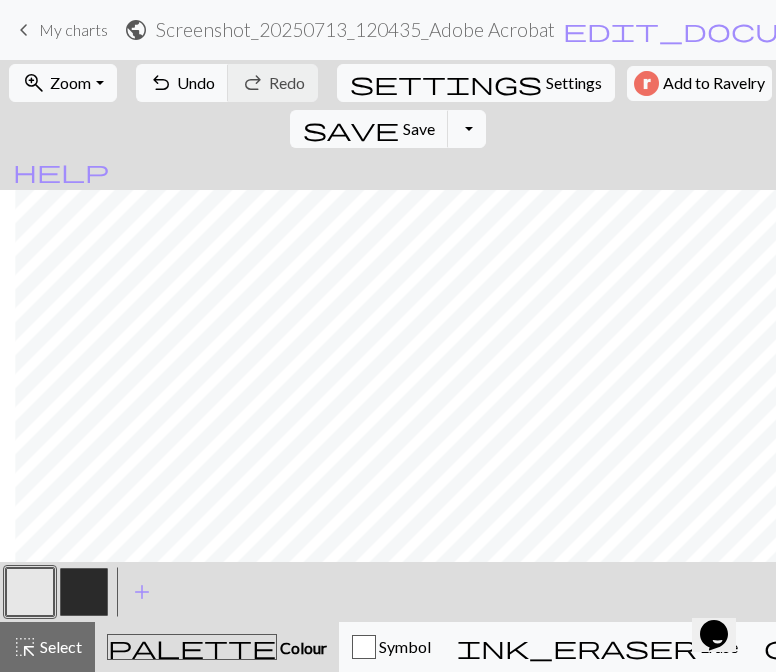 click at bounding box center (84, 592) 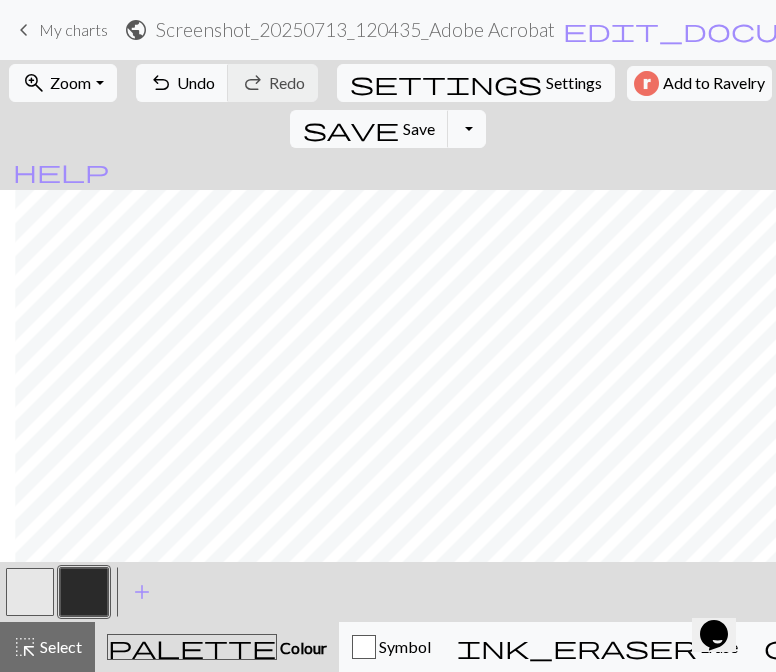 click at bounding box center (30, 592) 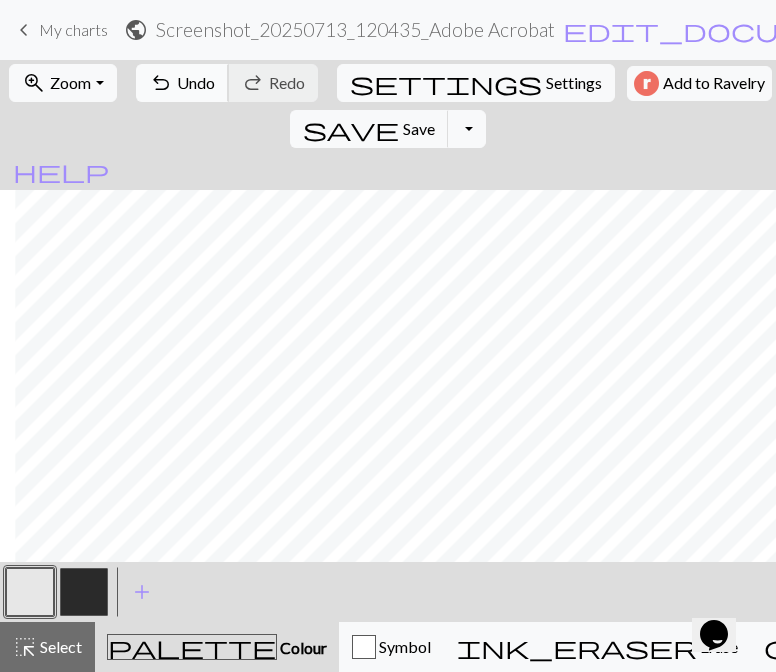 click on "undo Undo Undo" at bounding box center (182, 83) 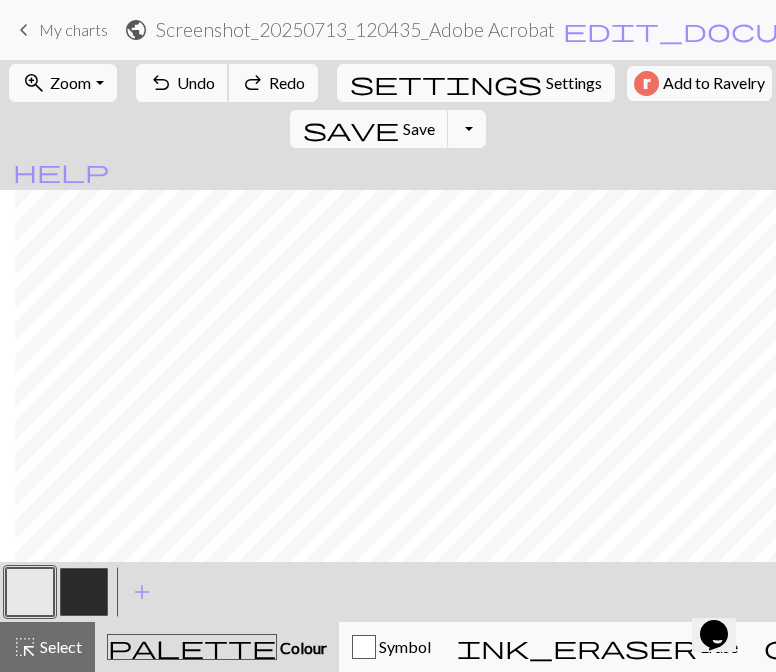 click on "undo Undo Undo" at bounding box center (182, 83) 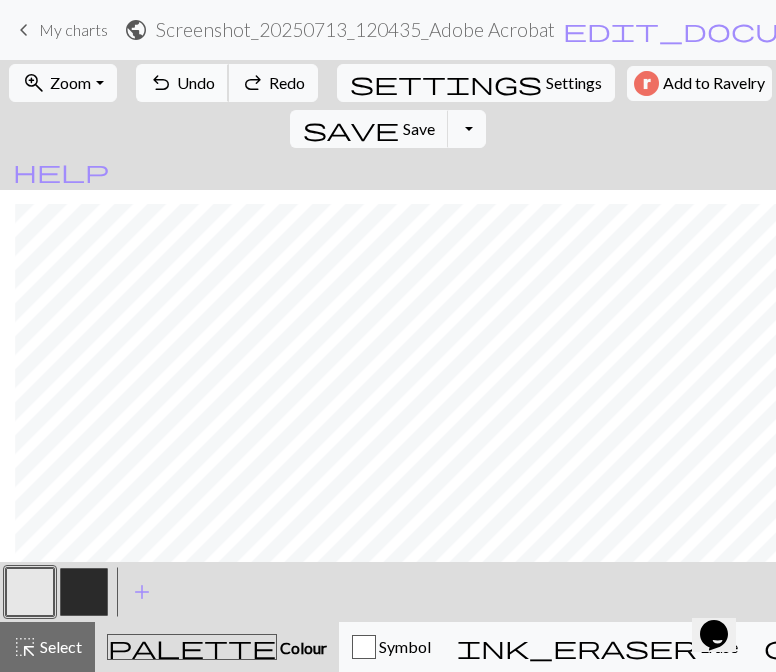 scroll, scrollTop: 284, scrollLeft: 15, axis: both 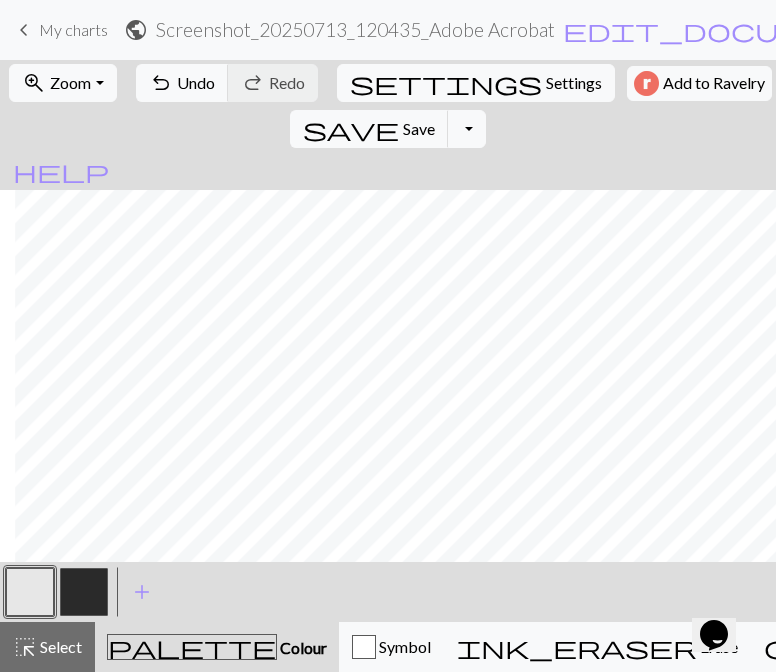 click at bounding box center (84, 592) 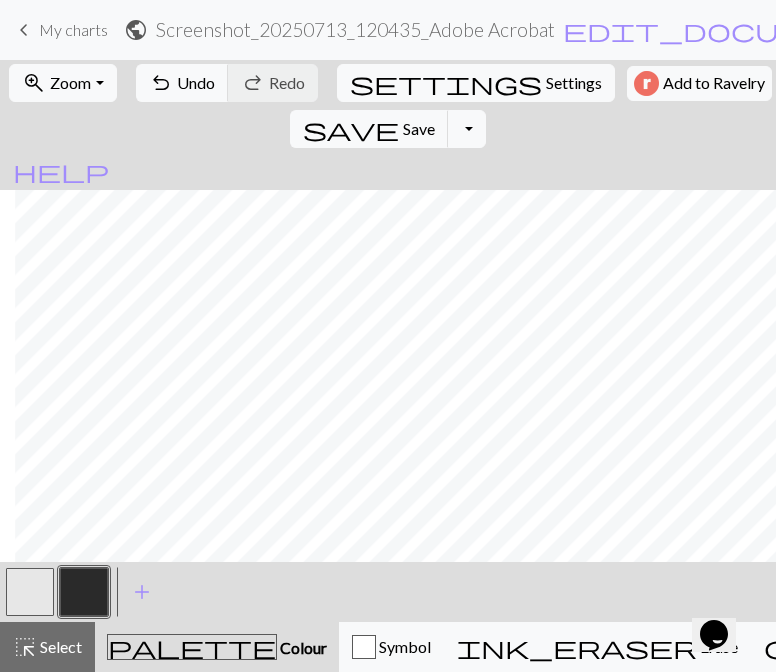 click at bounding box center (30, 592) 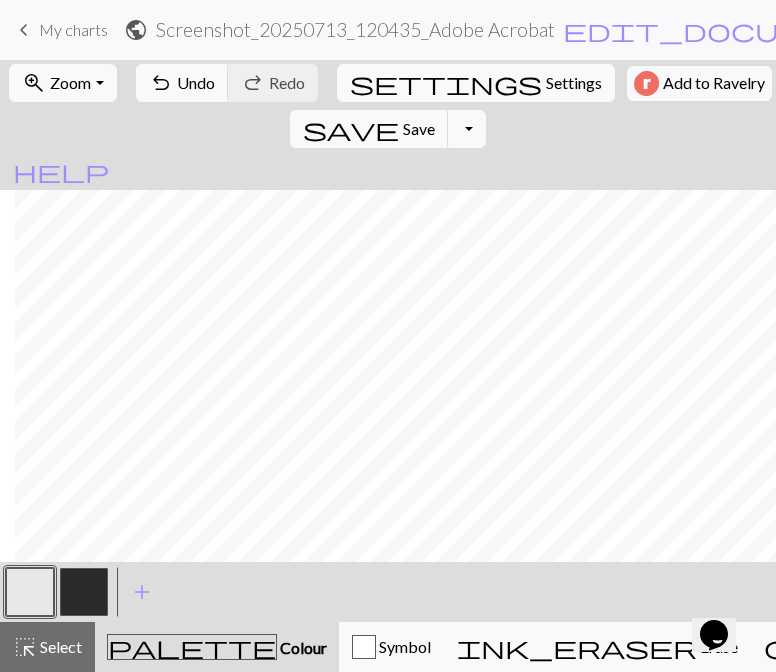 click at bounding box center [84, 592] 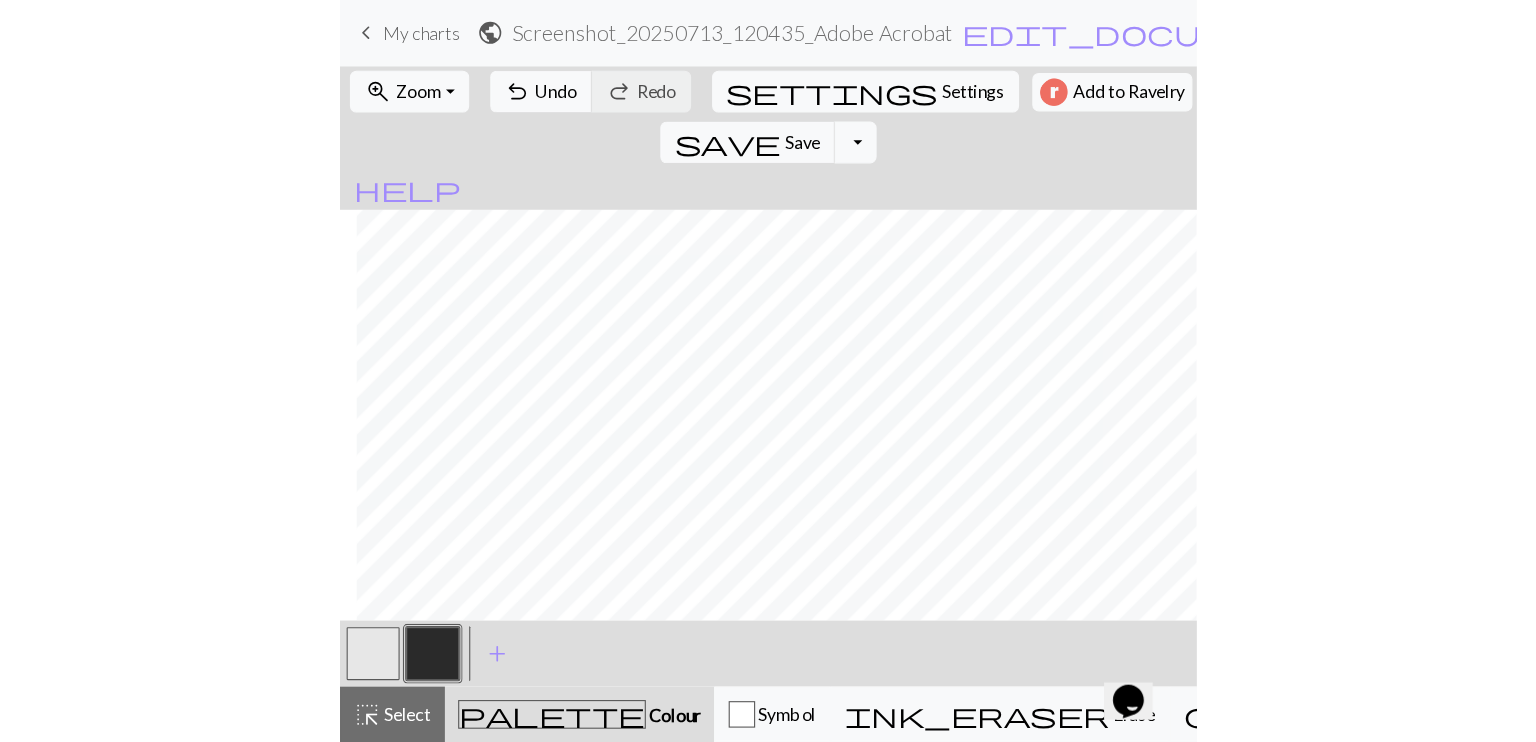 scroll, scrollTop: 127, scrollLeft: 15, axis: both 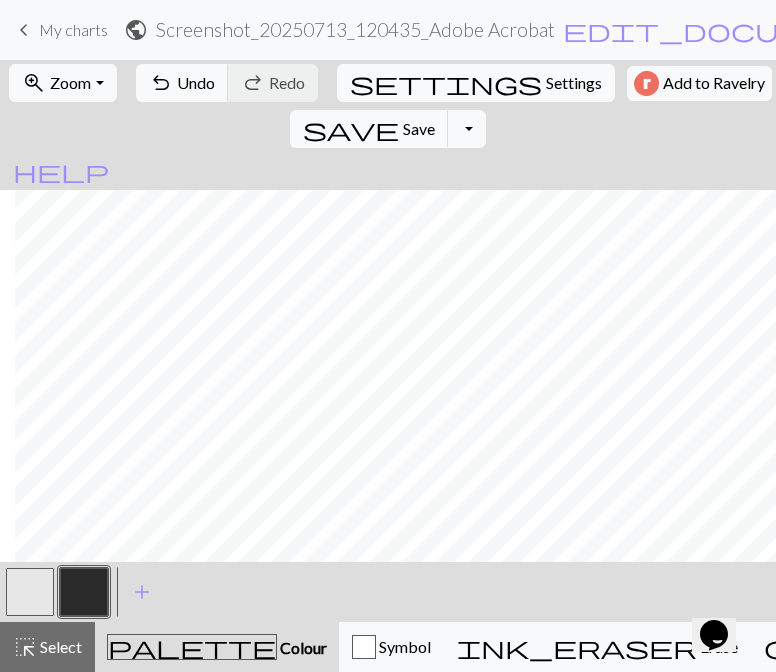 click at bounding box center [30, 592] 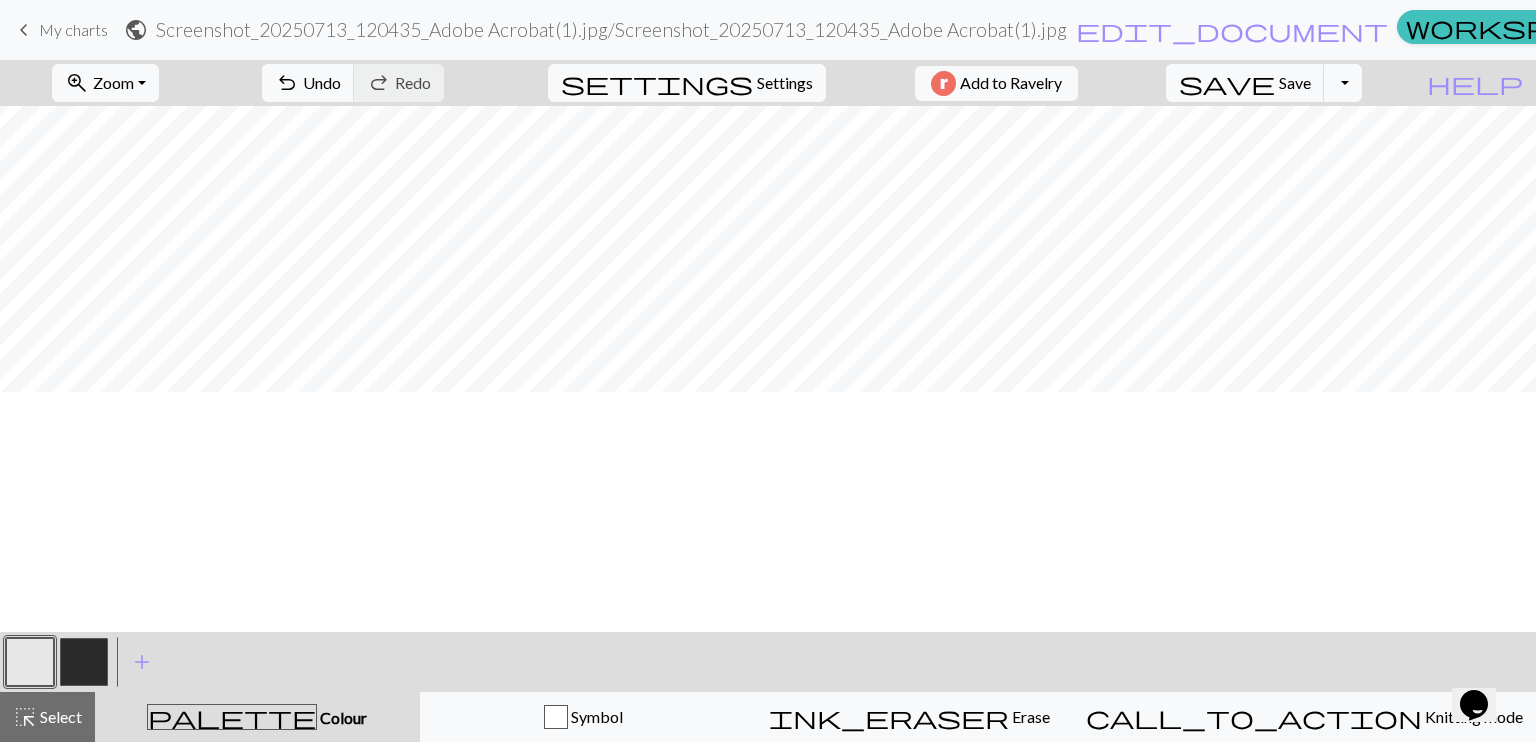 scroll, scrollTop: 0, scrollLeft: 0, axis: both 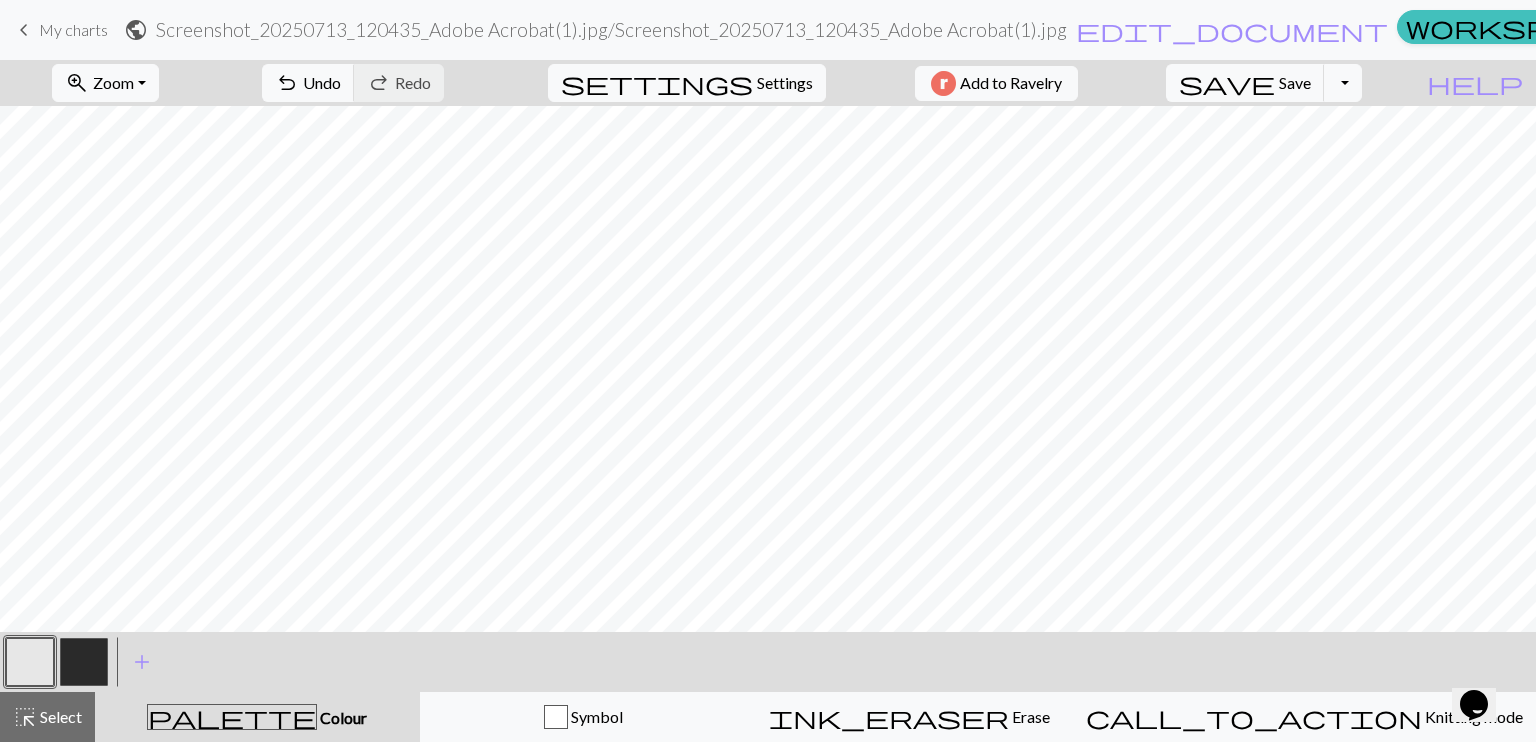 click at bounding box center (84, 662) 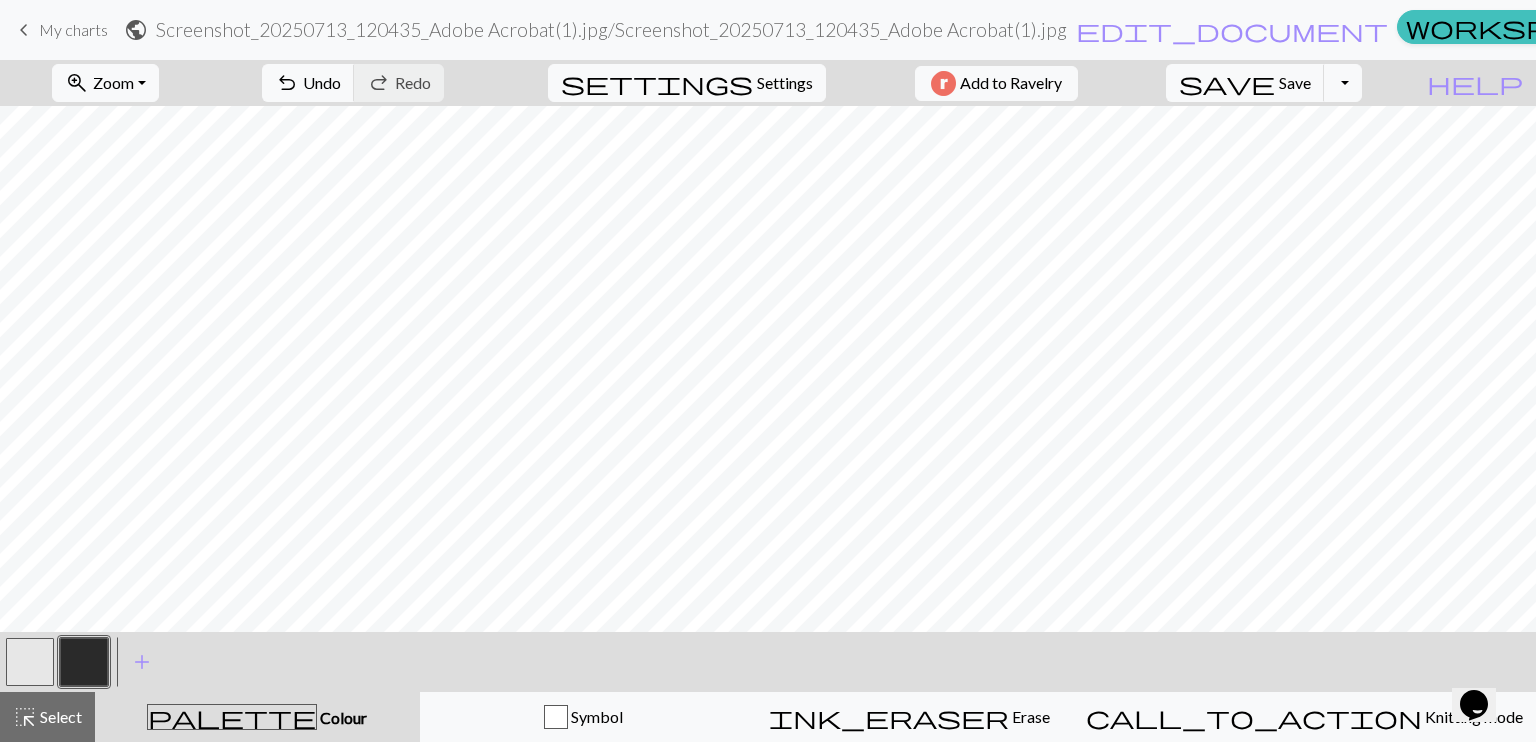 click at bounding box center (30, 662) 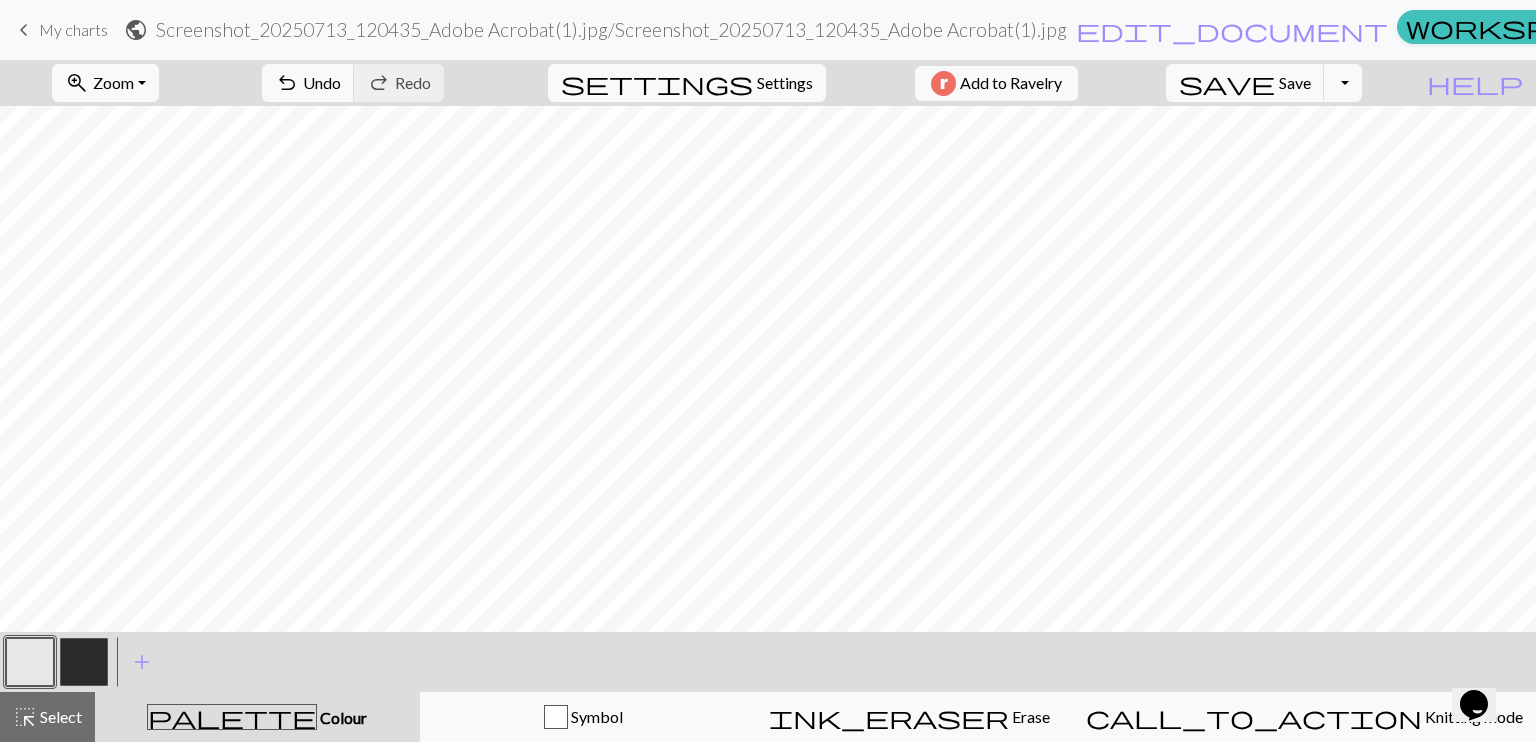 click at bounding box center (84, 662) 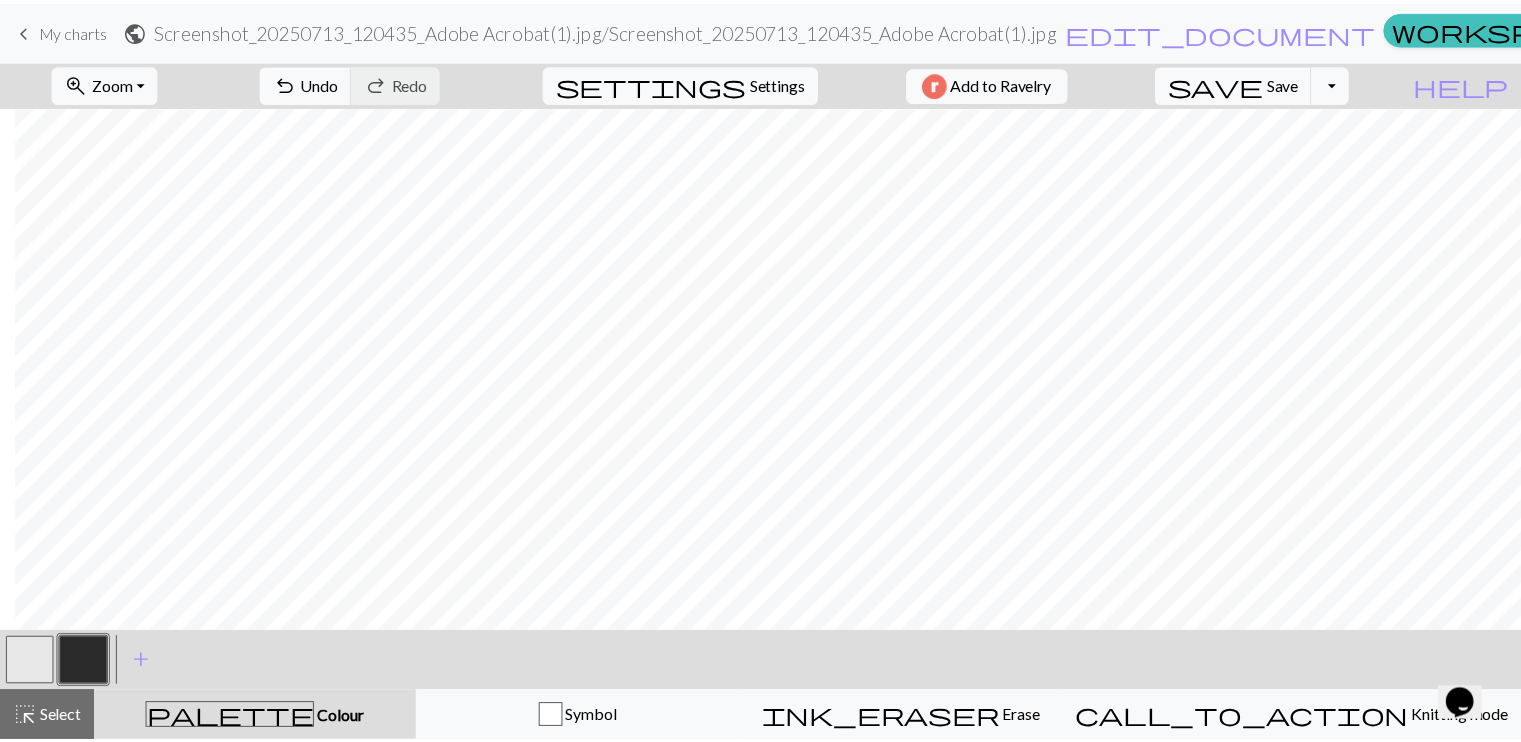 scroll, scrollTop: 0, scrollLeft: 15, axis: horizontal 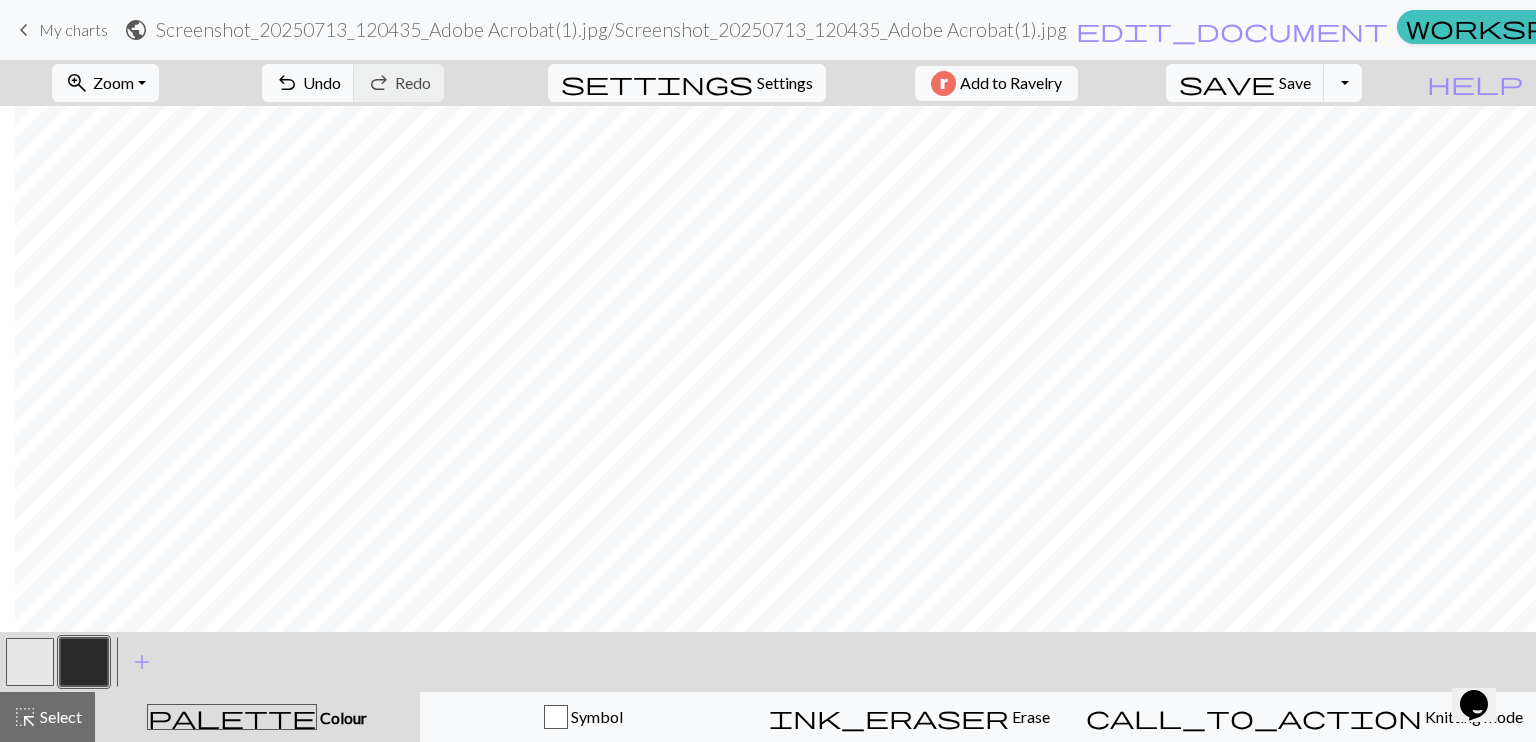 click at bounding box center [30, 662] 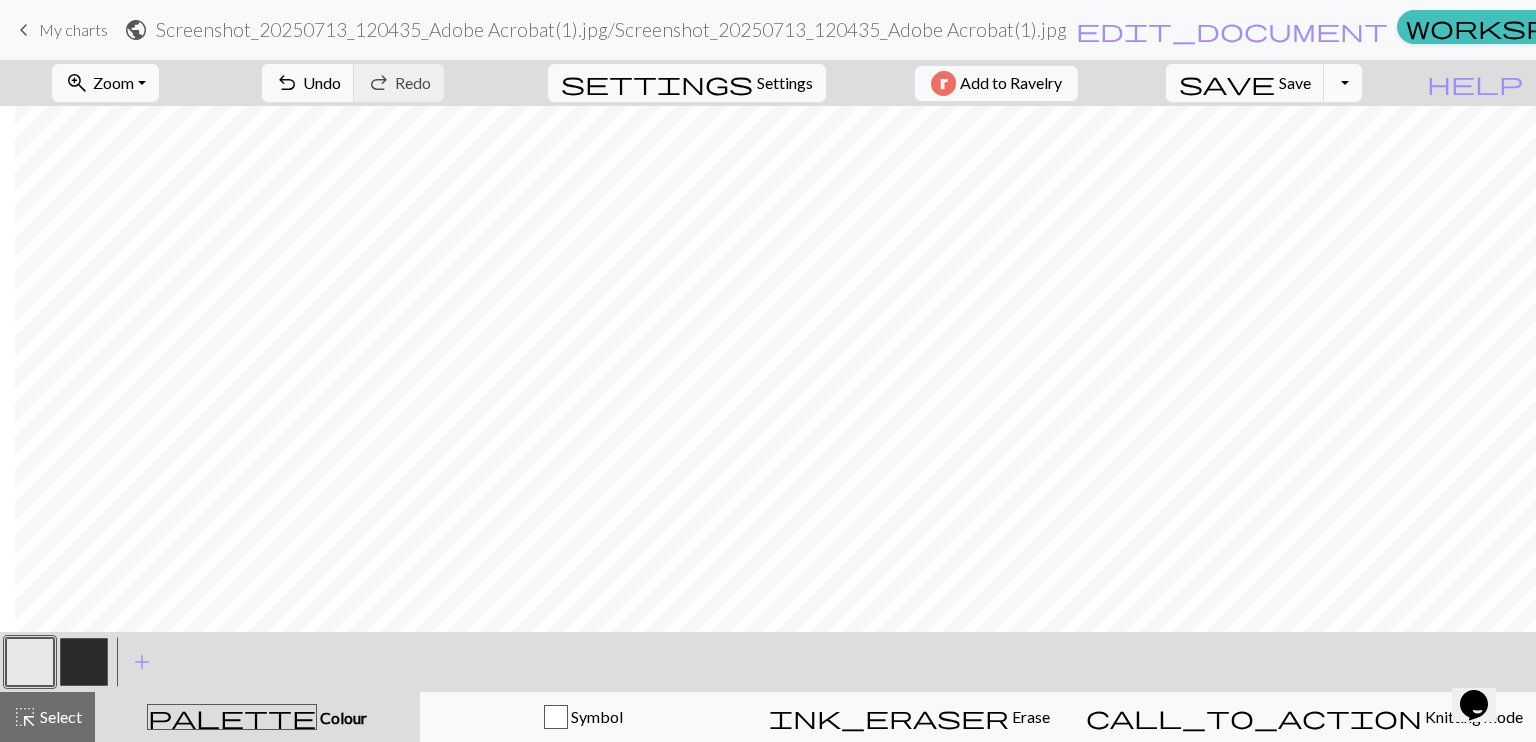 click on "Toggle Dropdown" at bounding box center [1343, 83] 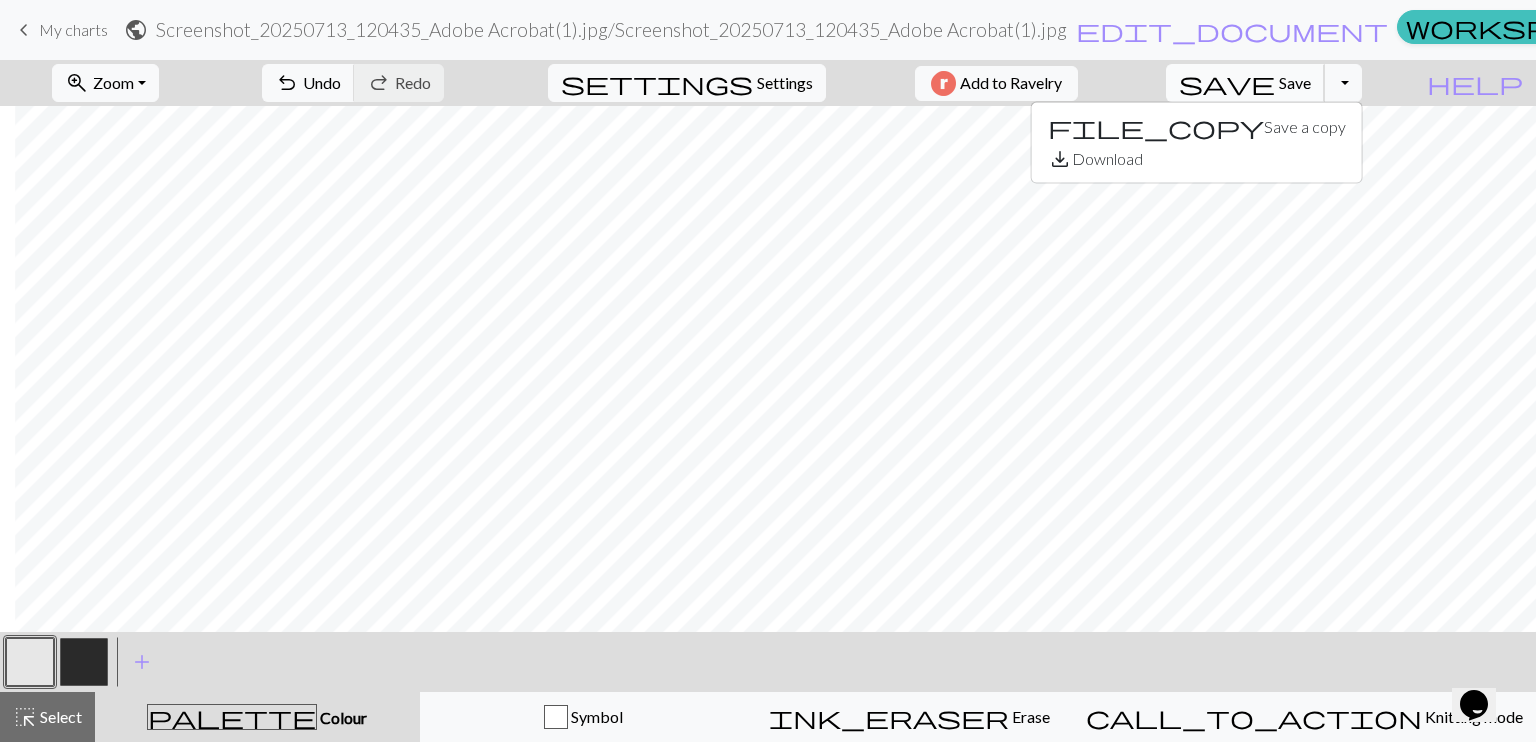 click on "save" at bounding box center (1227, 83) 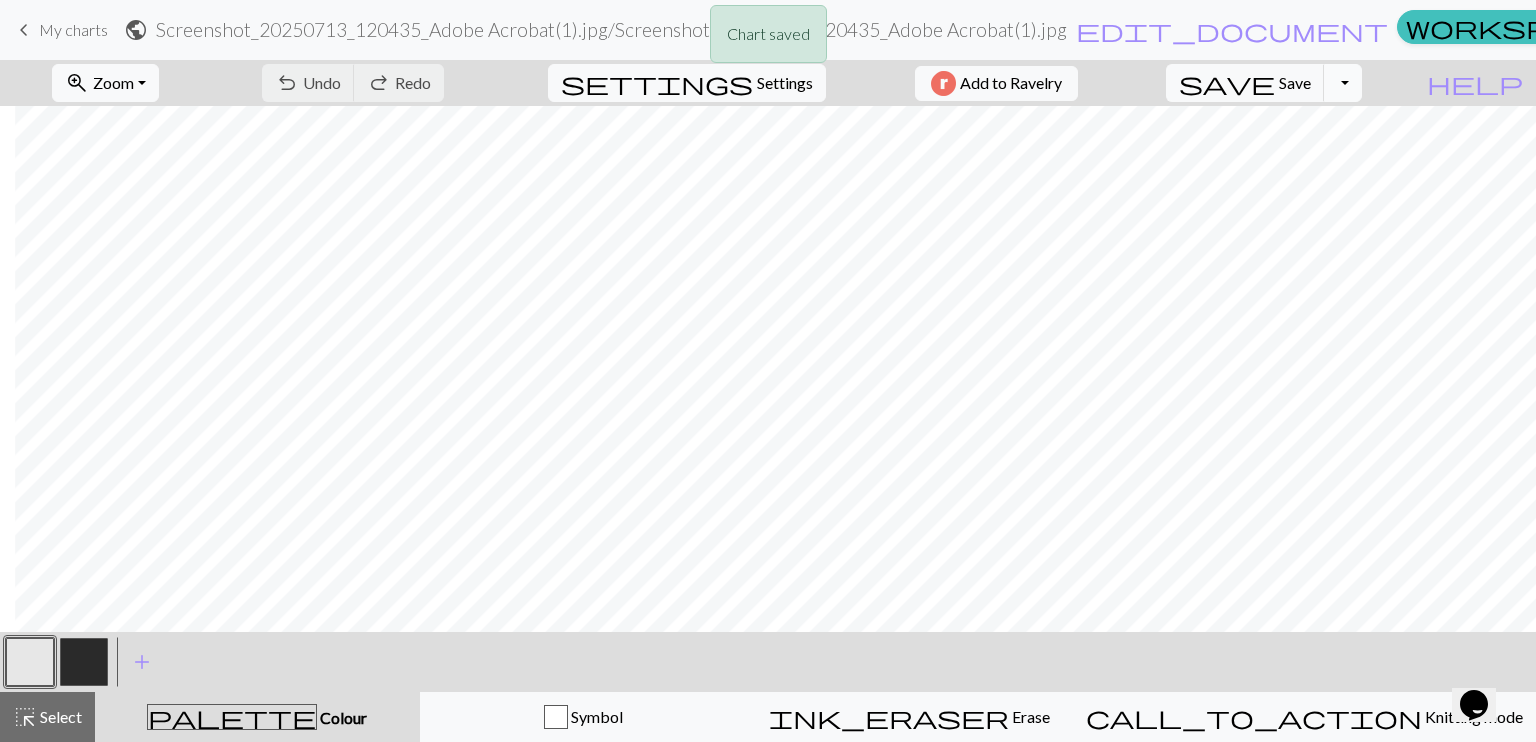 click on "Toggle Dropdown" at bounding box center (1343, 83) 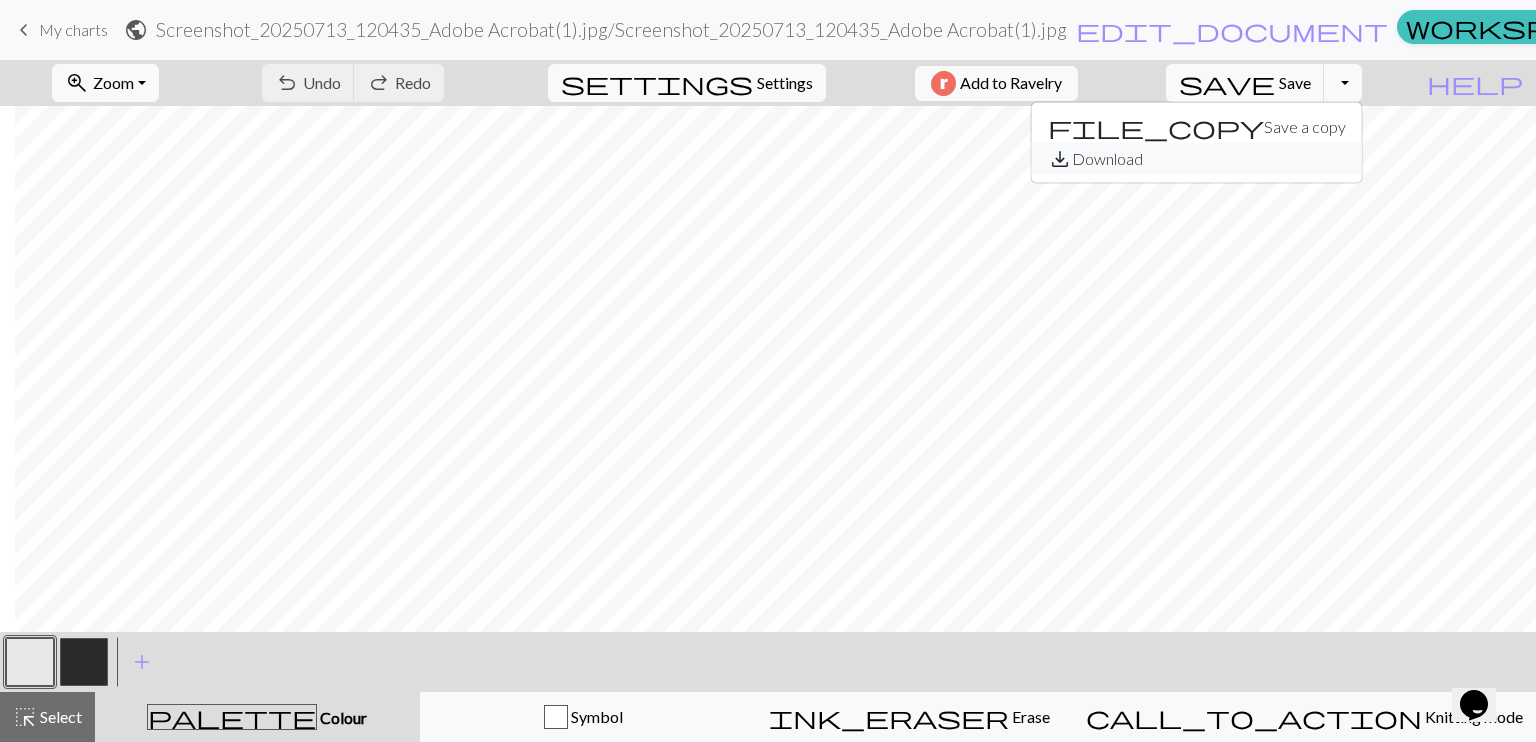 click on "save_alt  Download" at bounding box center (1197, 159) 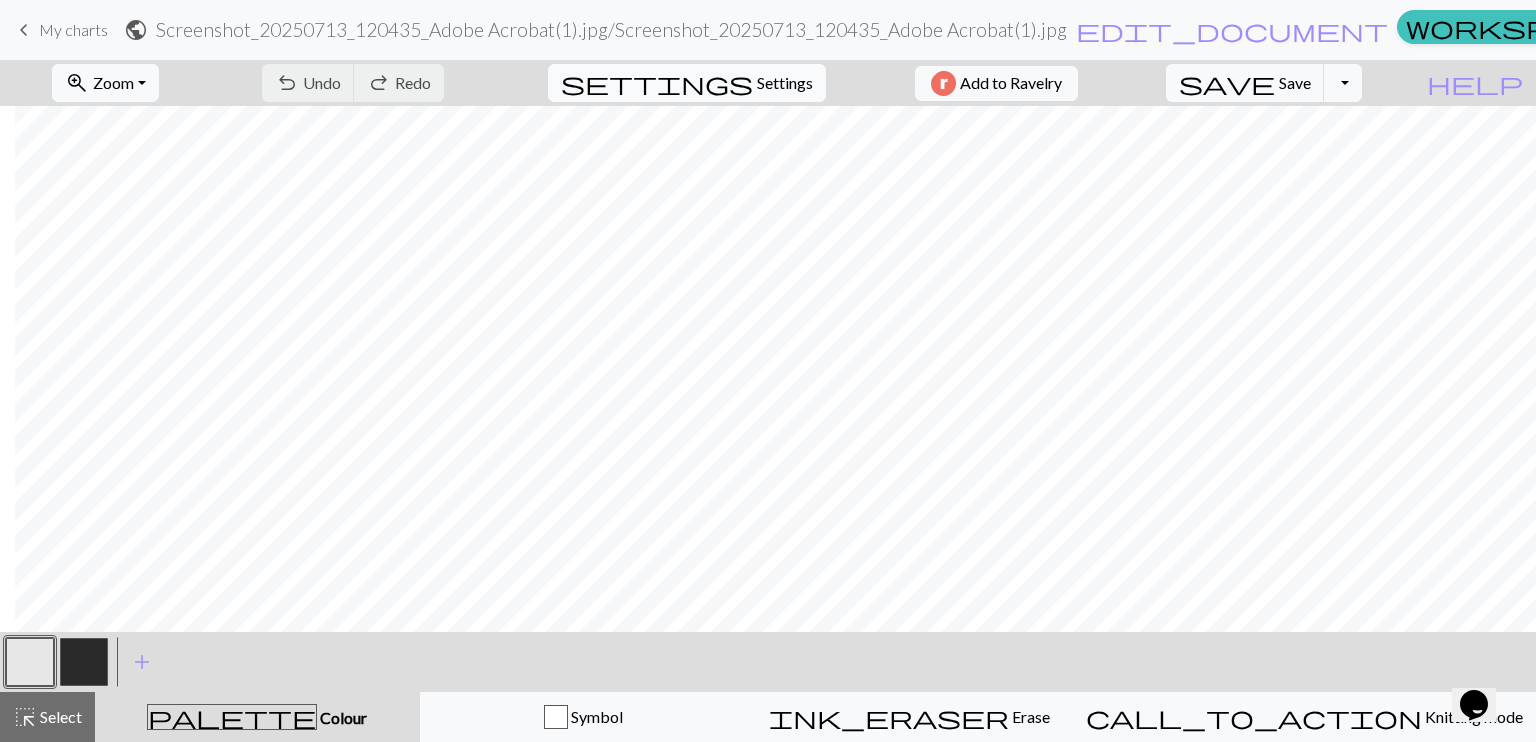 click on "settings" at bounding box center [657, 83] 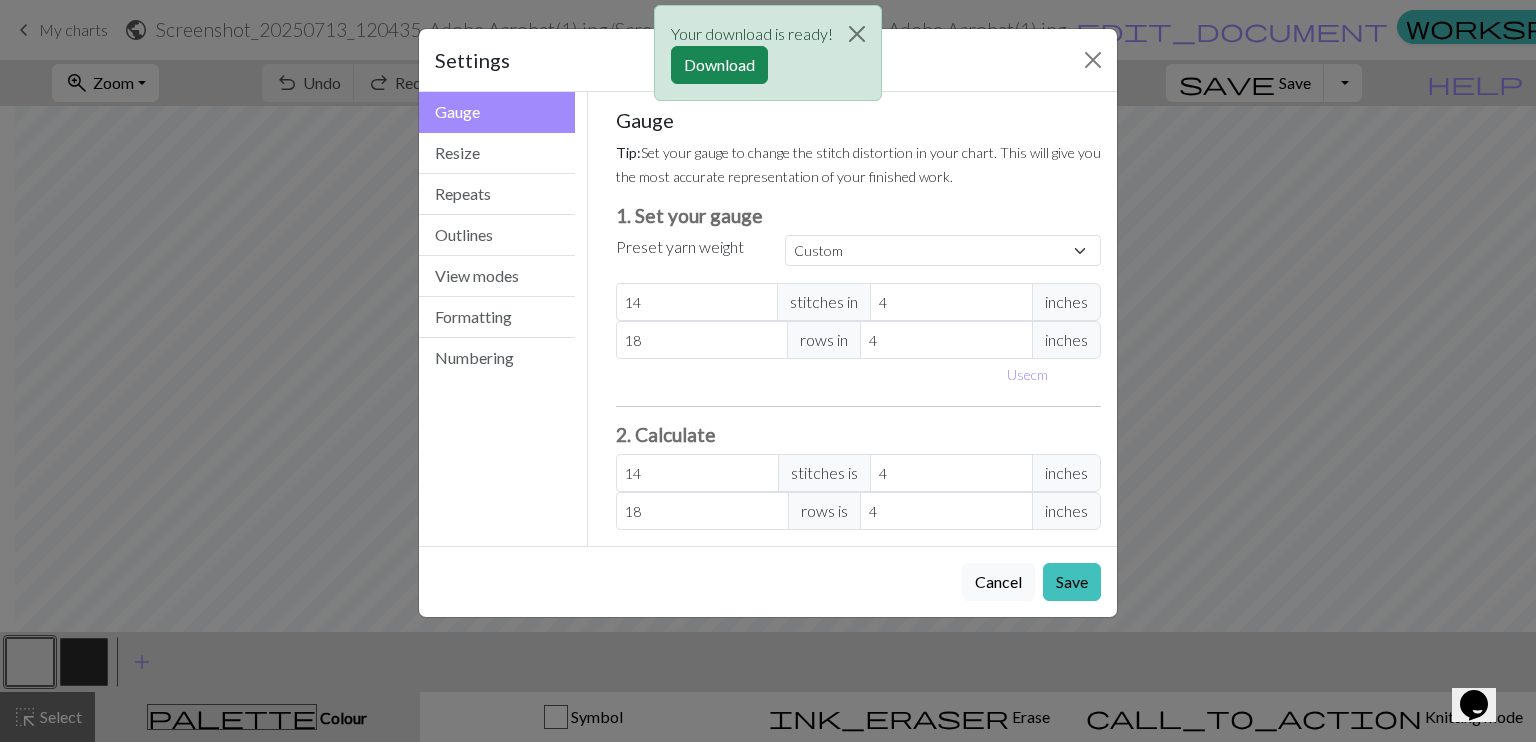 click on "Download" at bounding box center (719, 65) 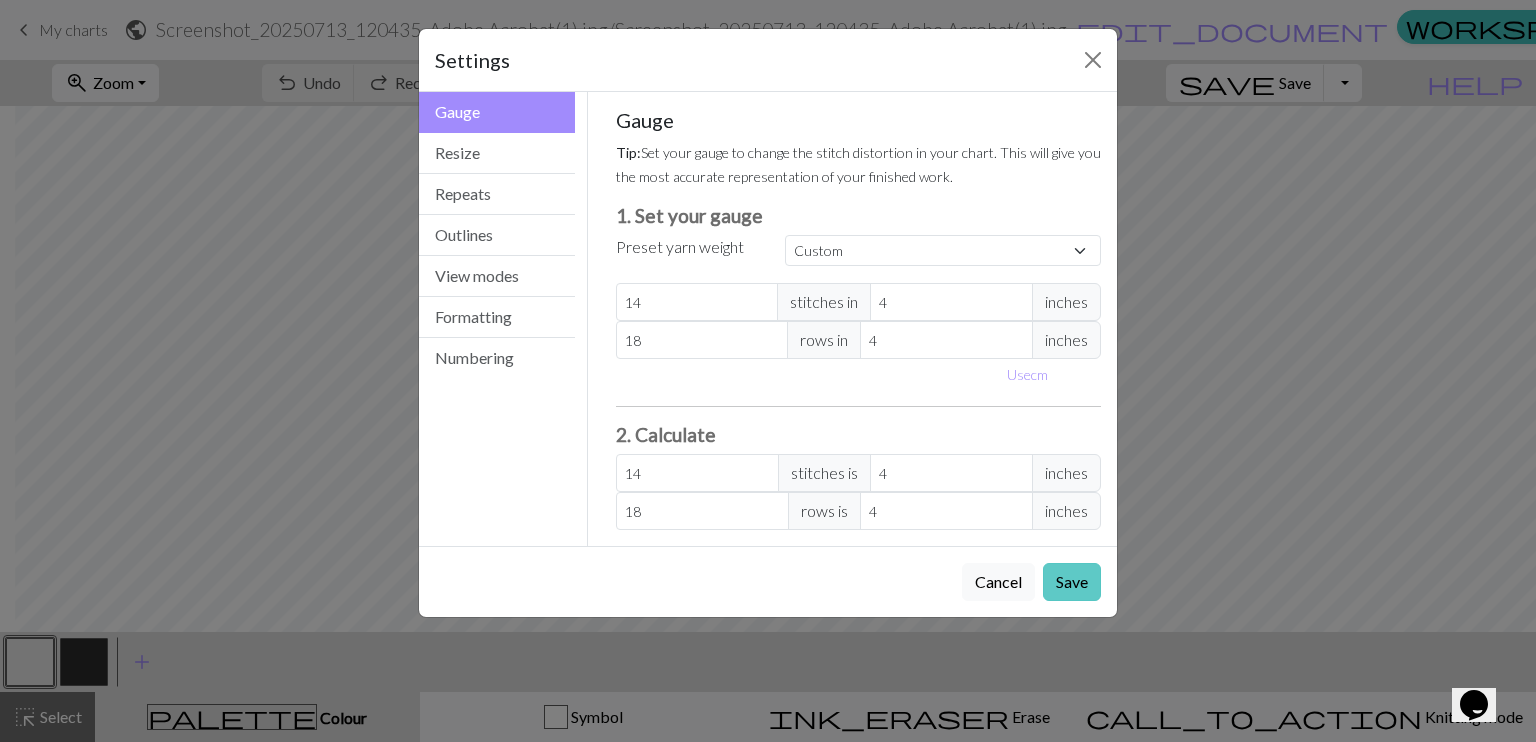 click on "Save" at bounding box center [1072, 582] 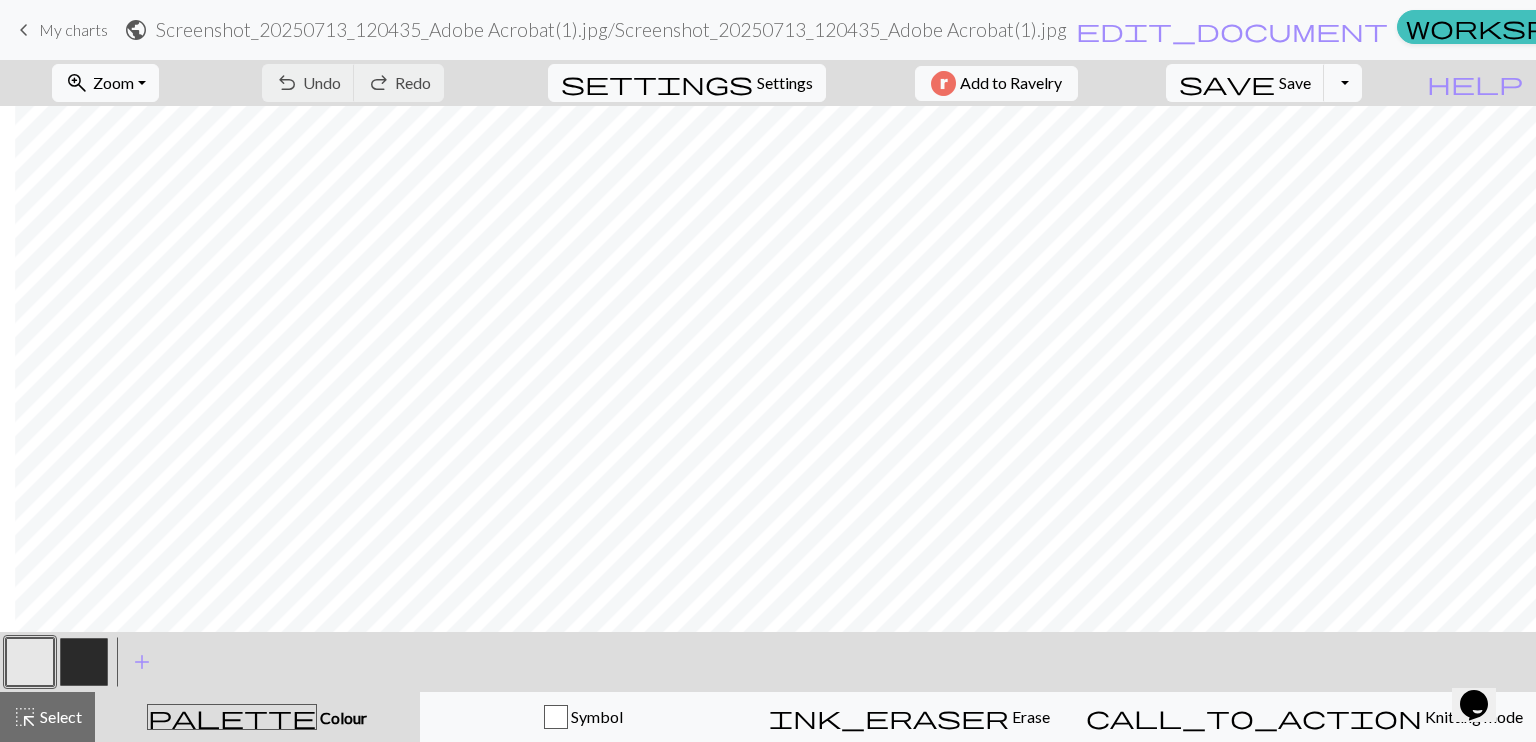 click on "Library" at bounding box center [1974, 30] 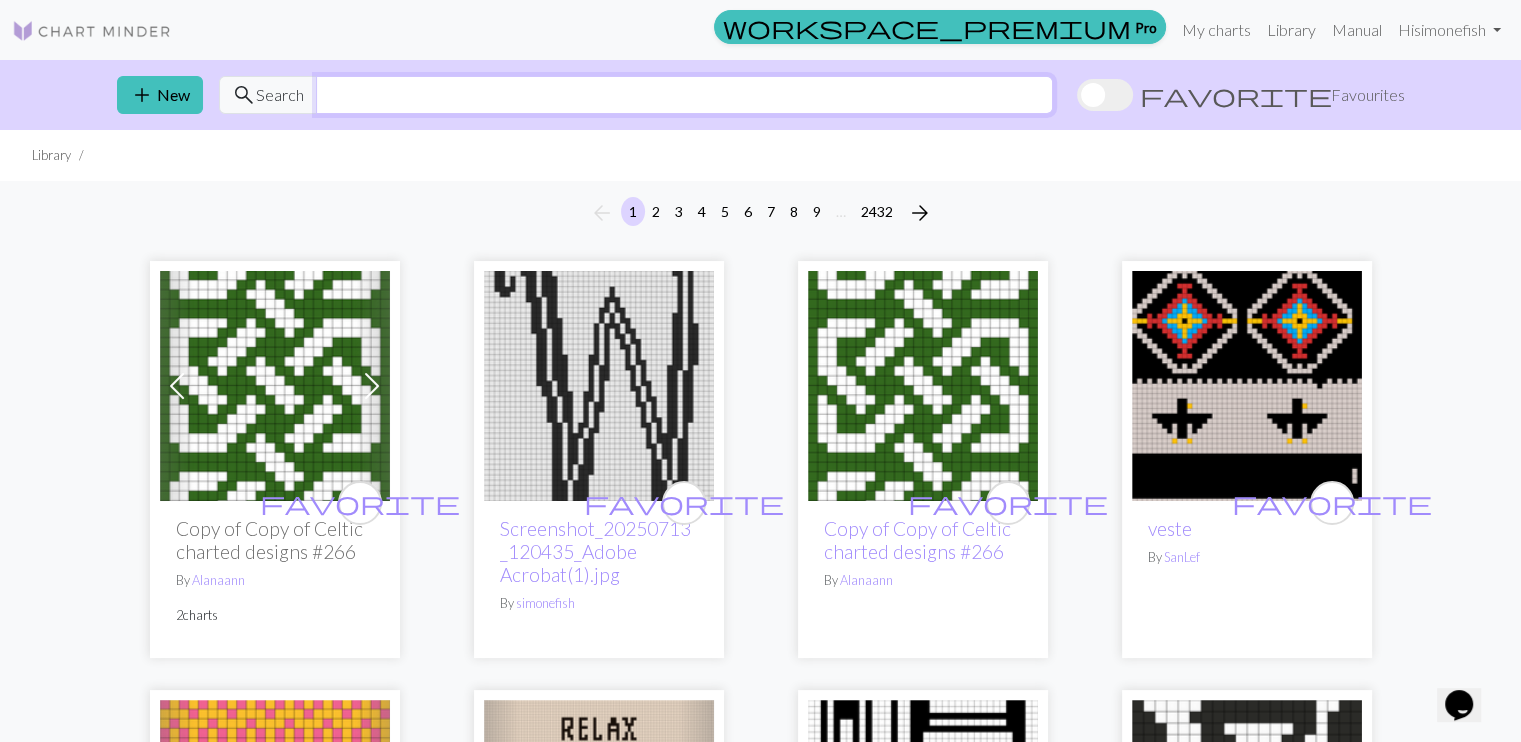 click at bounding box center [684, 95] 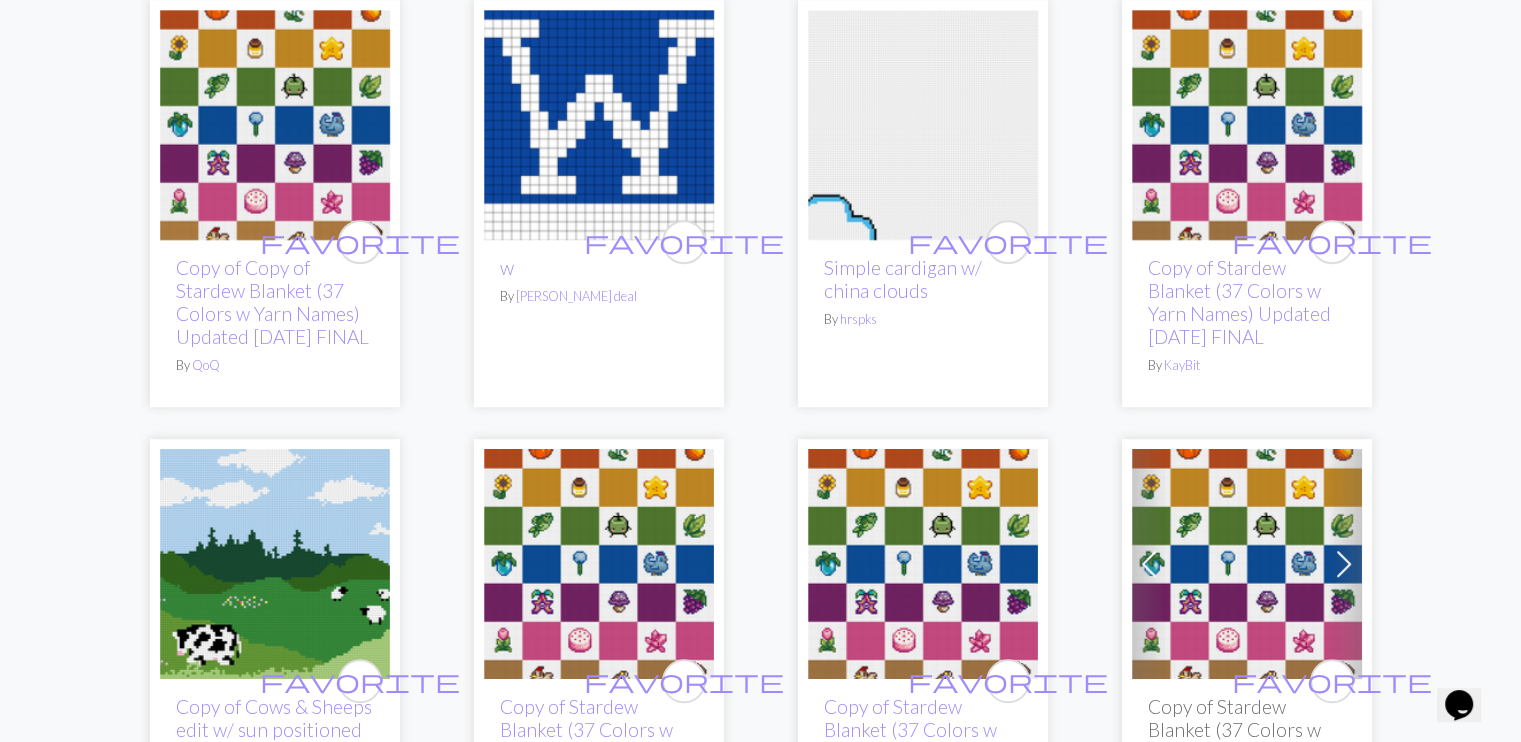scroll, scrollTop: 0, scrollLeft: 0, axis: both 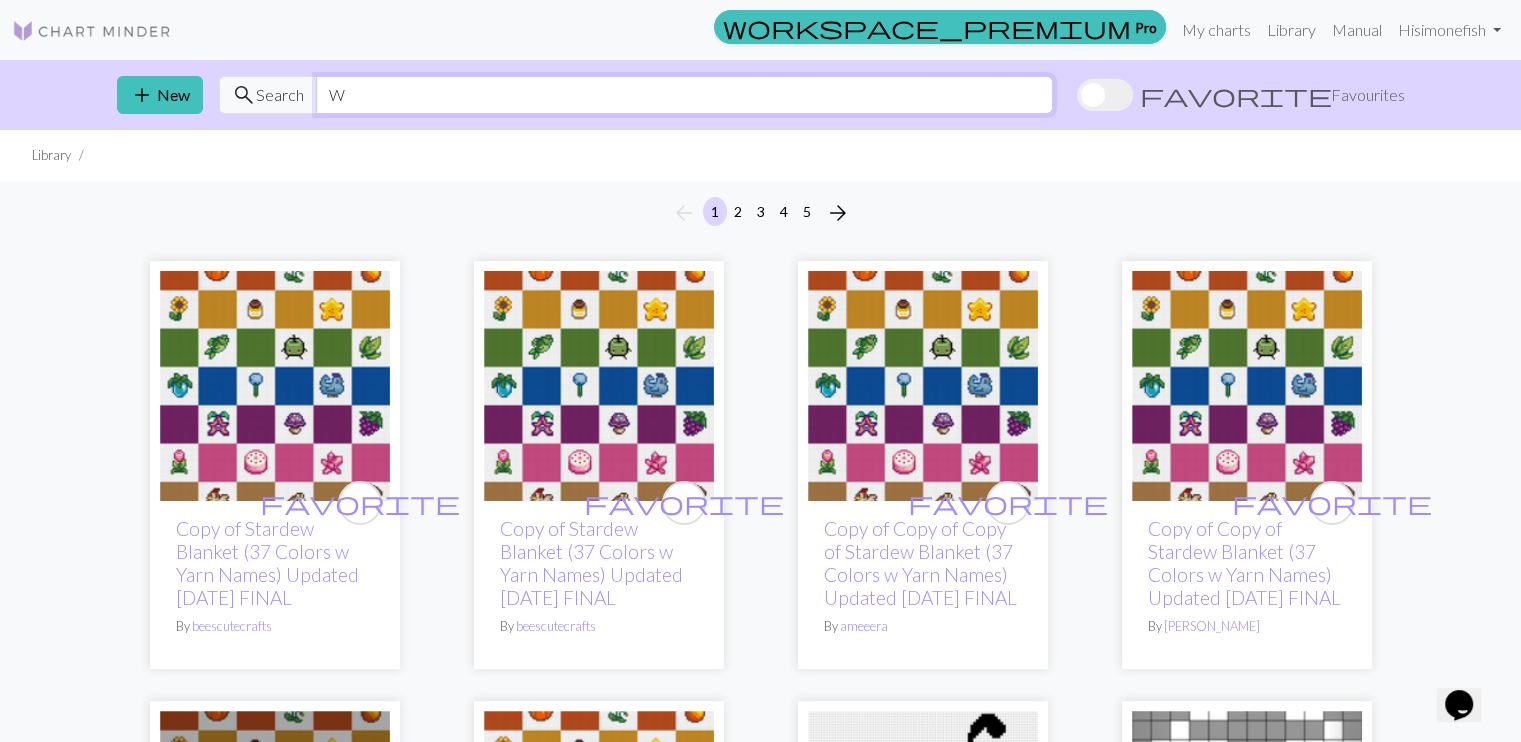 click on "W" at bounding box center (684, 95) 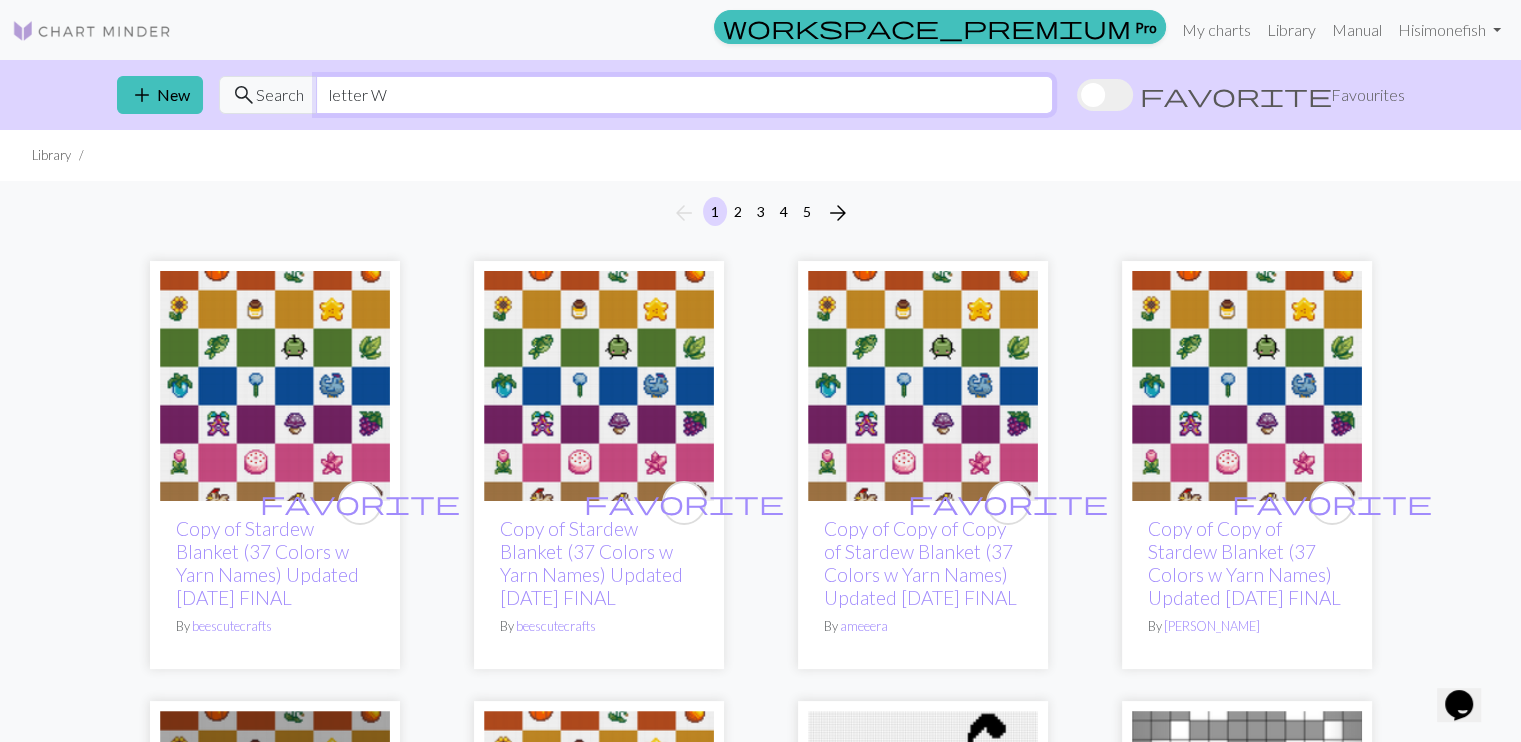 type on "letter W" 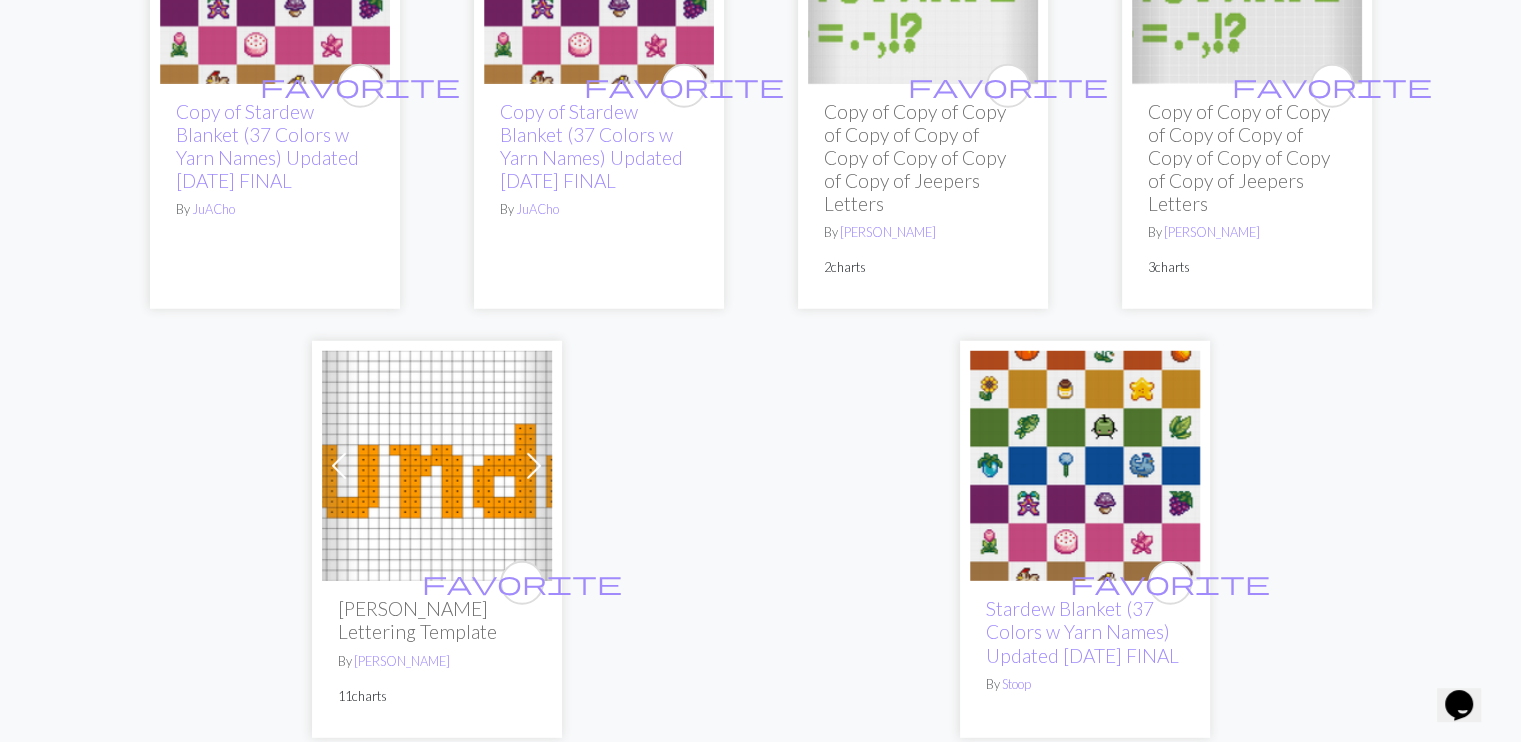 scroll, scrollTop: 5937, scrollLeft: 0, axis: vertical 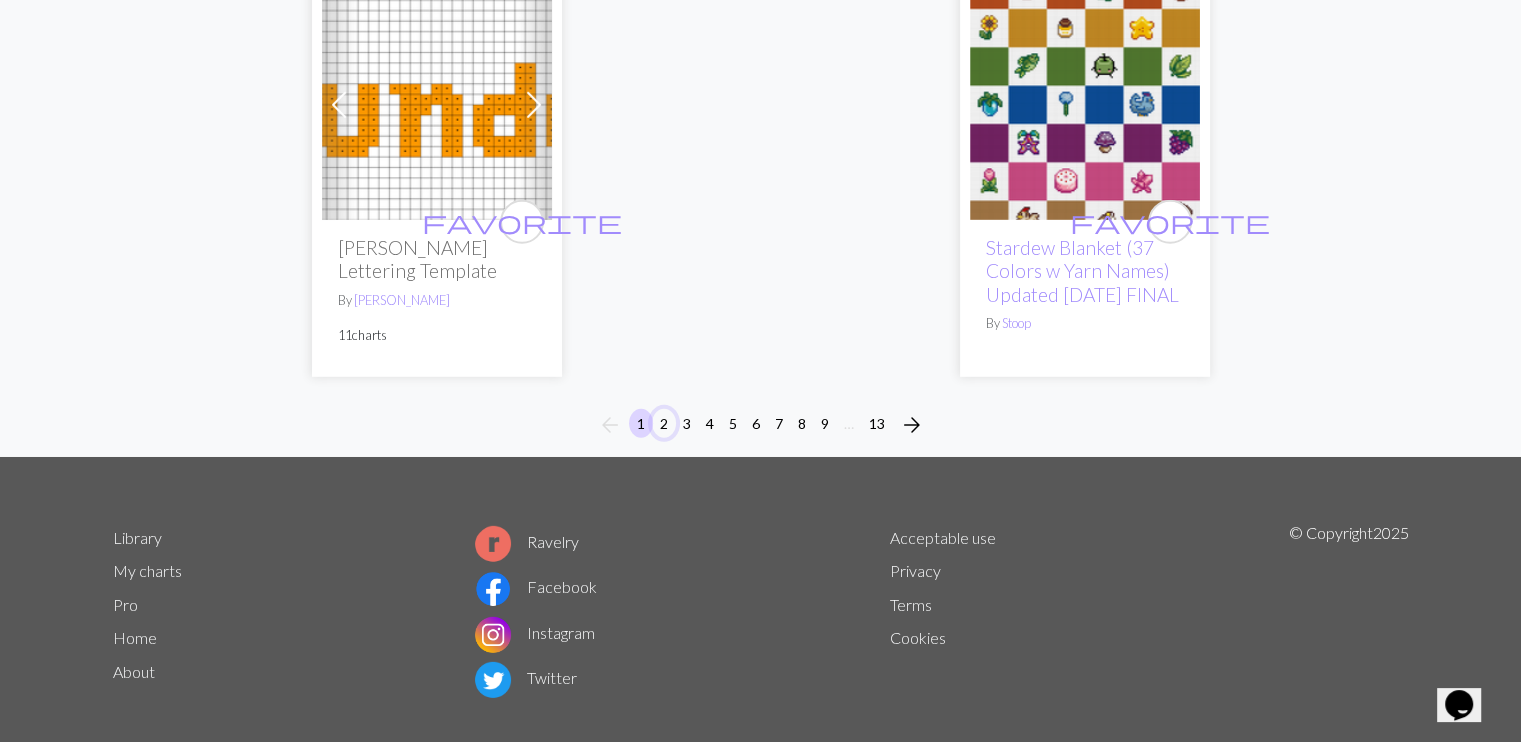 click on "2" at bounding box center [664, 423] 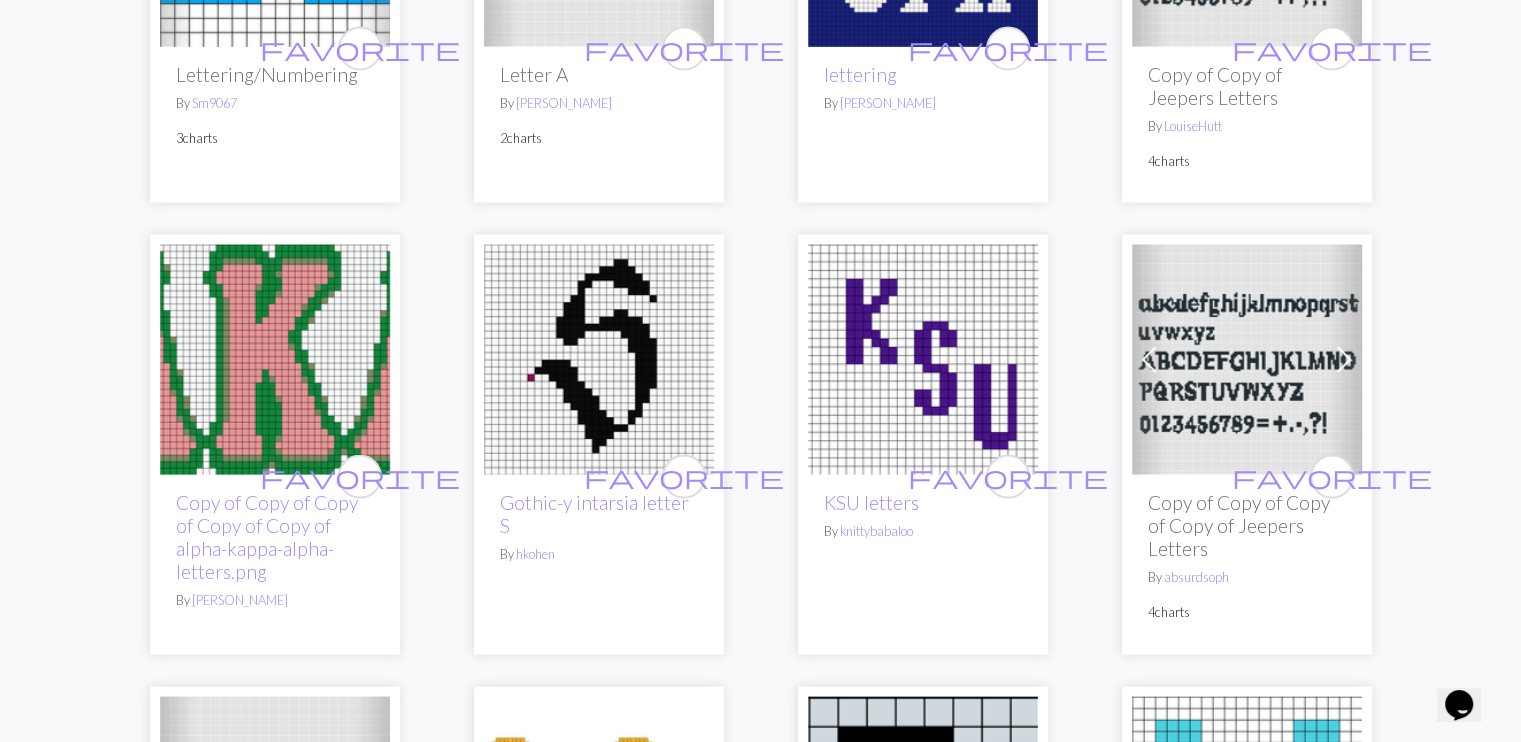 scroll, scrollTop: 4228, scrollLeft: 0, axis: vertical 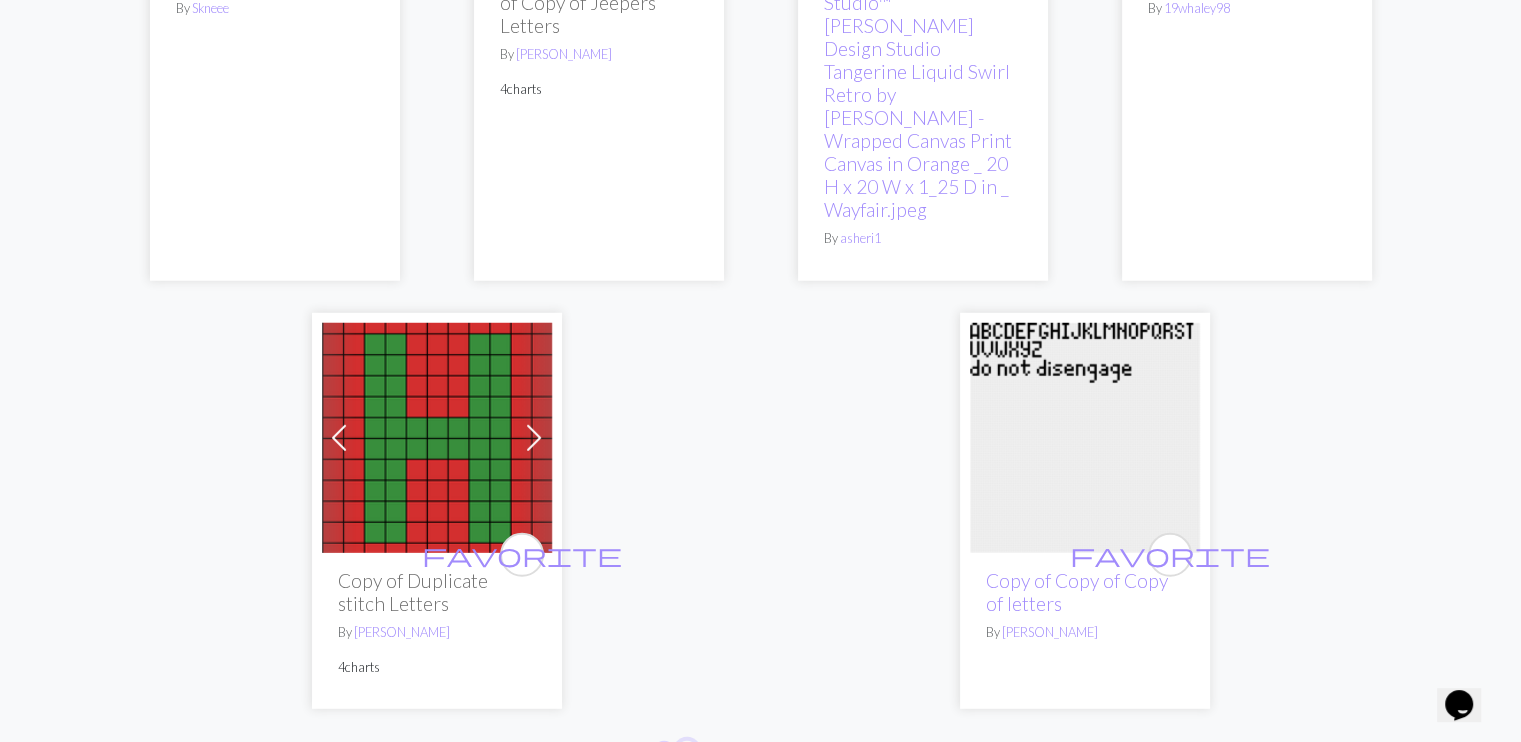 click on "3" at bounding box center [687, 755] 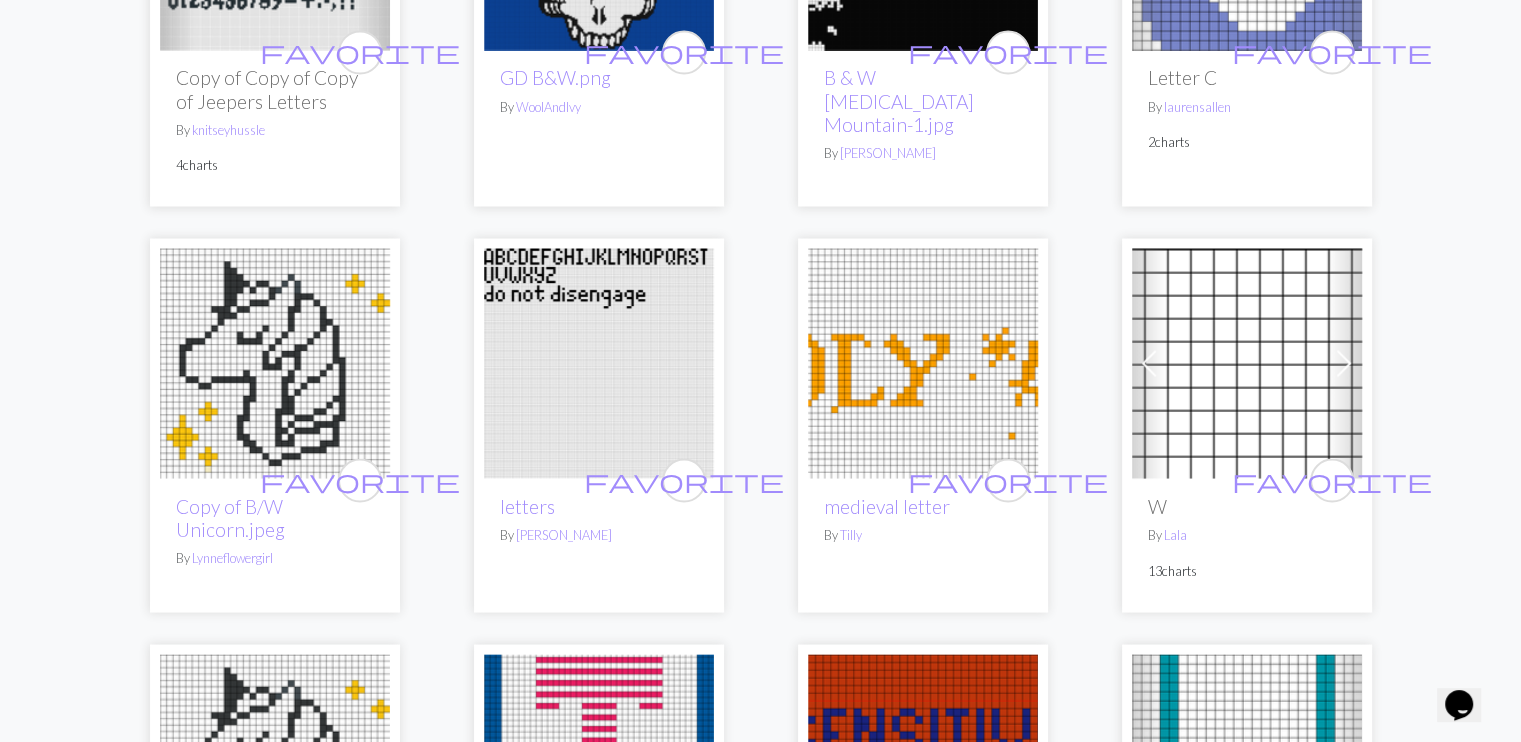 scroll, scrollTop: 3712, scrollLeft: 0, axis: vertical 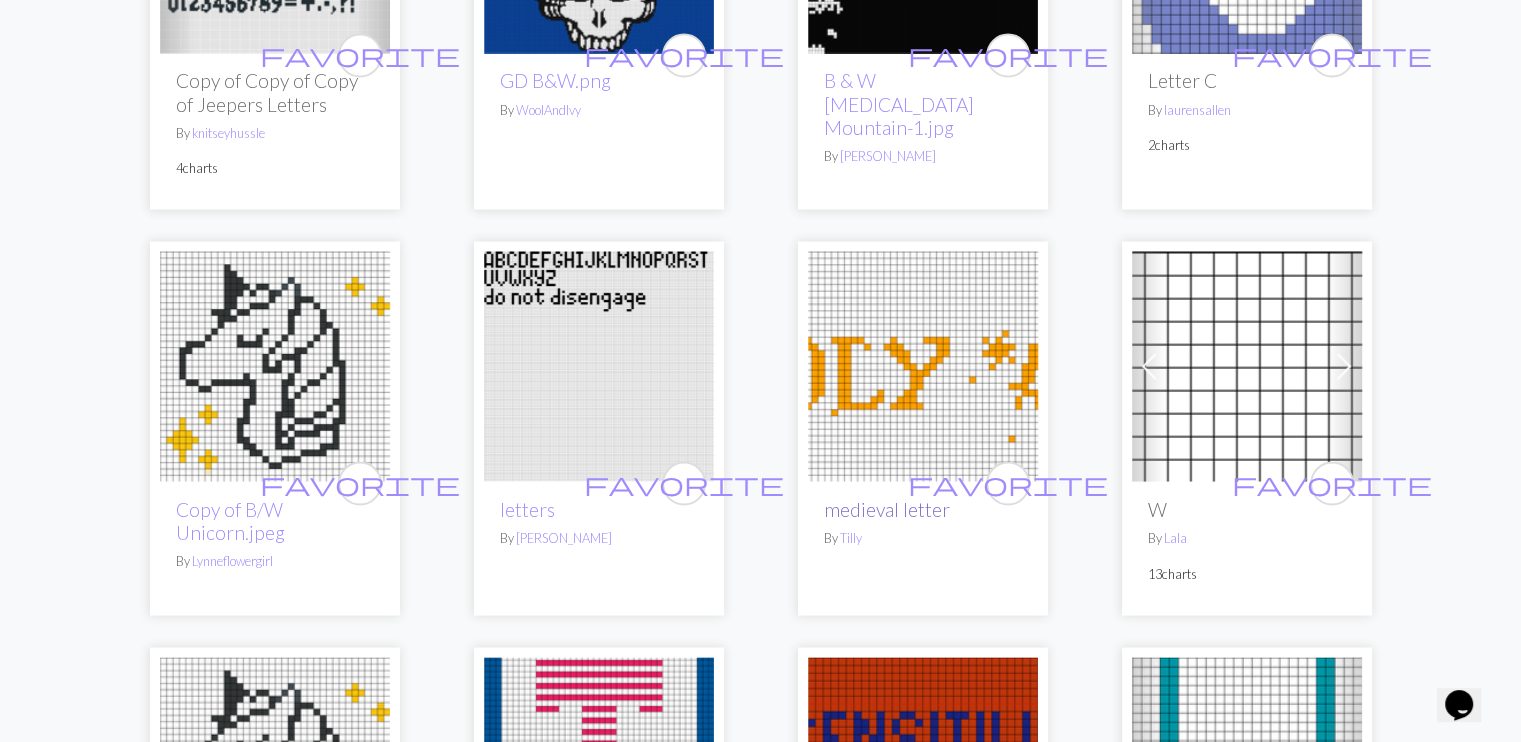 click on "medieval letter" at bounding box center (887, 508) 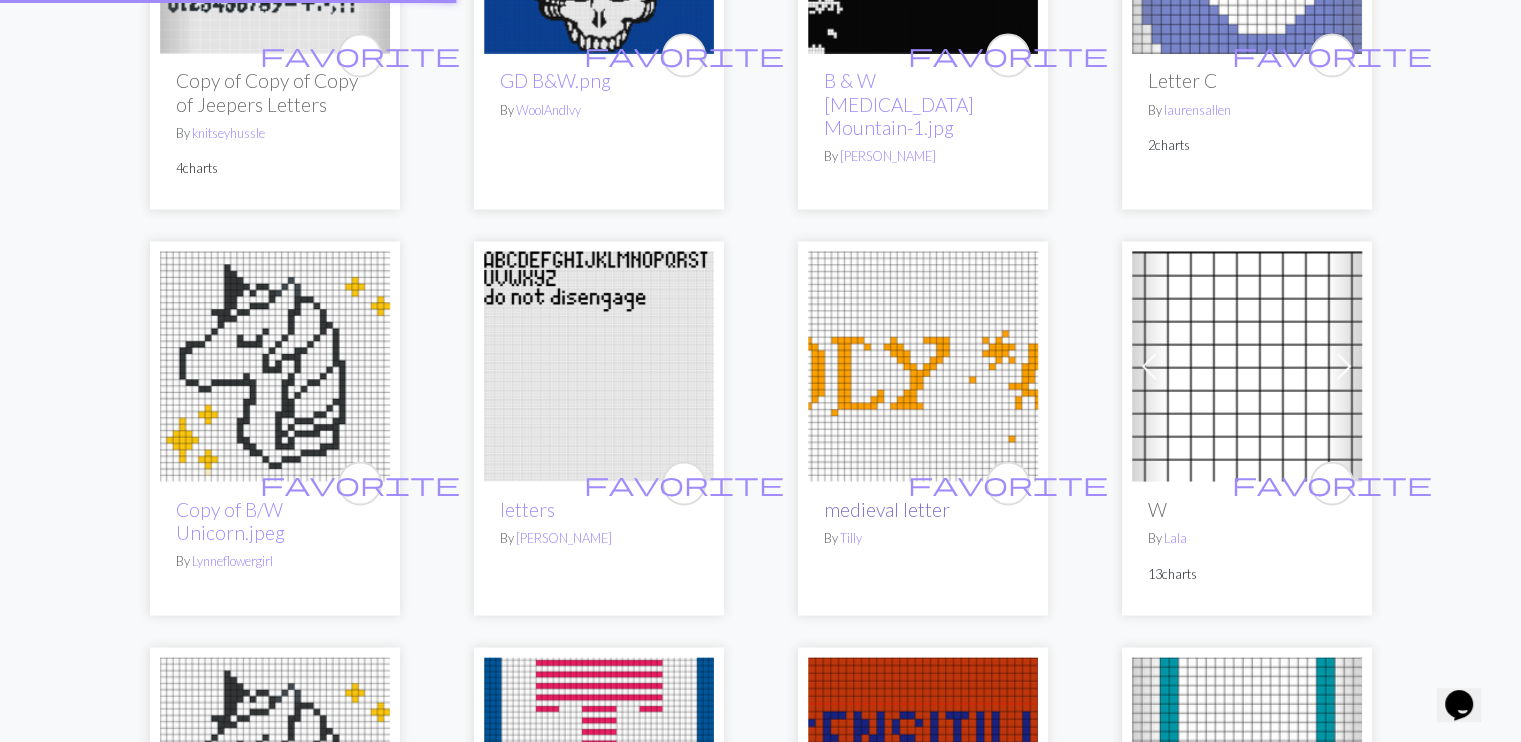 scroll, scrollTop: 0, scrollLeft: 0, axis: both 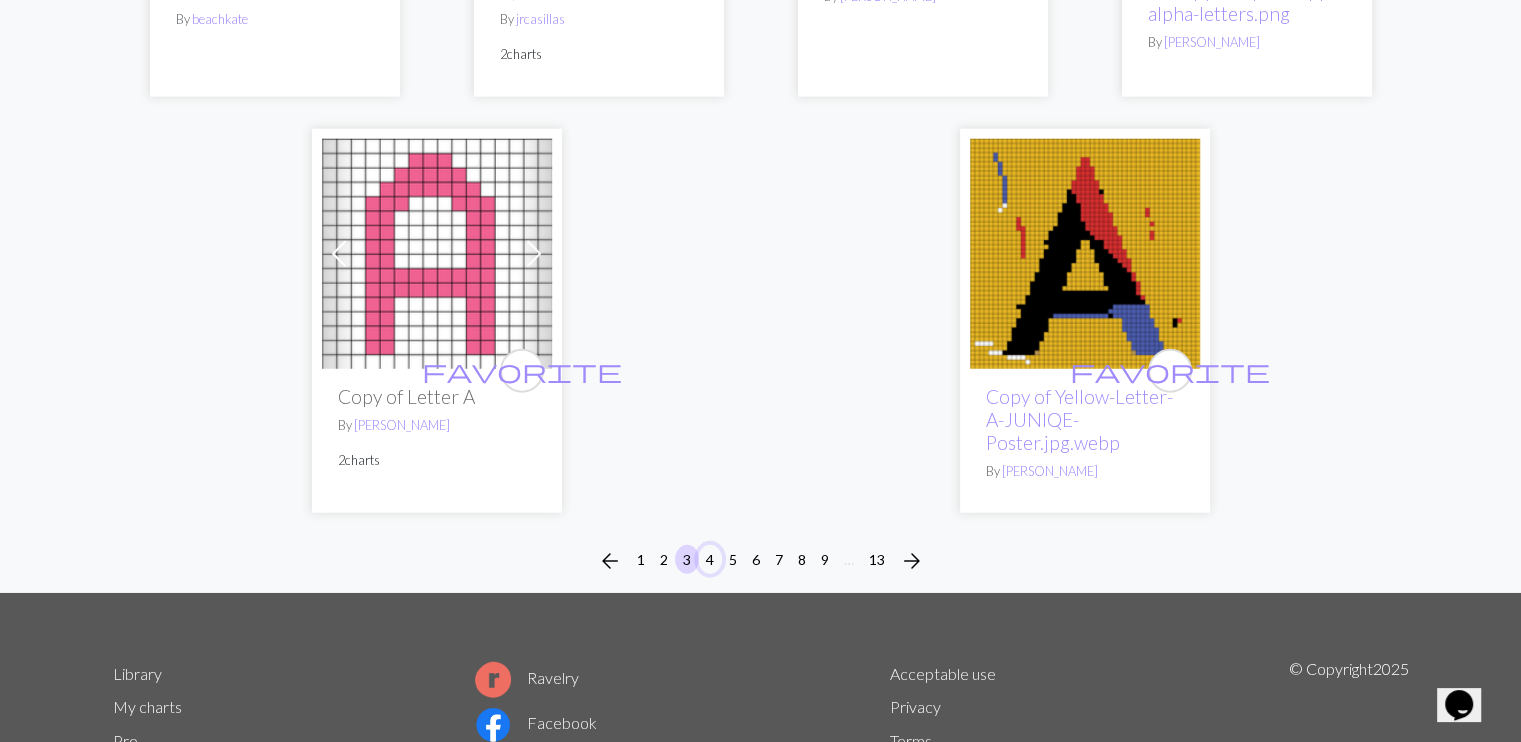 click on "4" at bounding box center (710, 559) 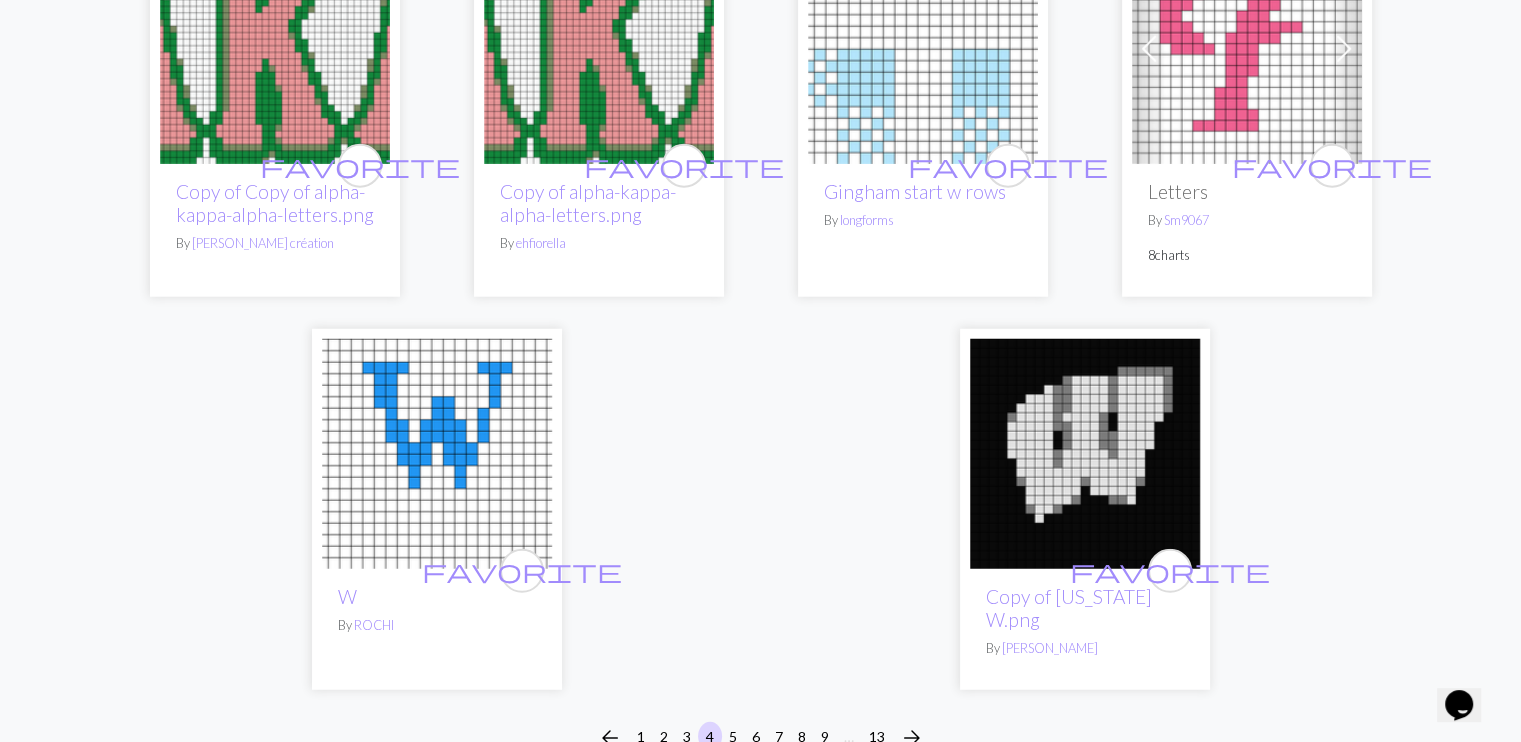 scroll, scrollTop: 5326, scrollLeft: 0, axis: vertical 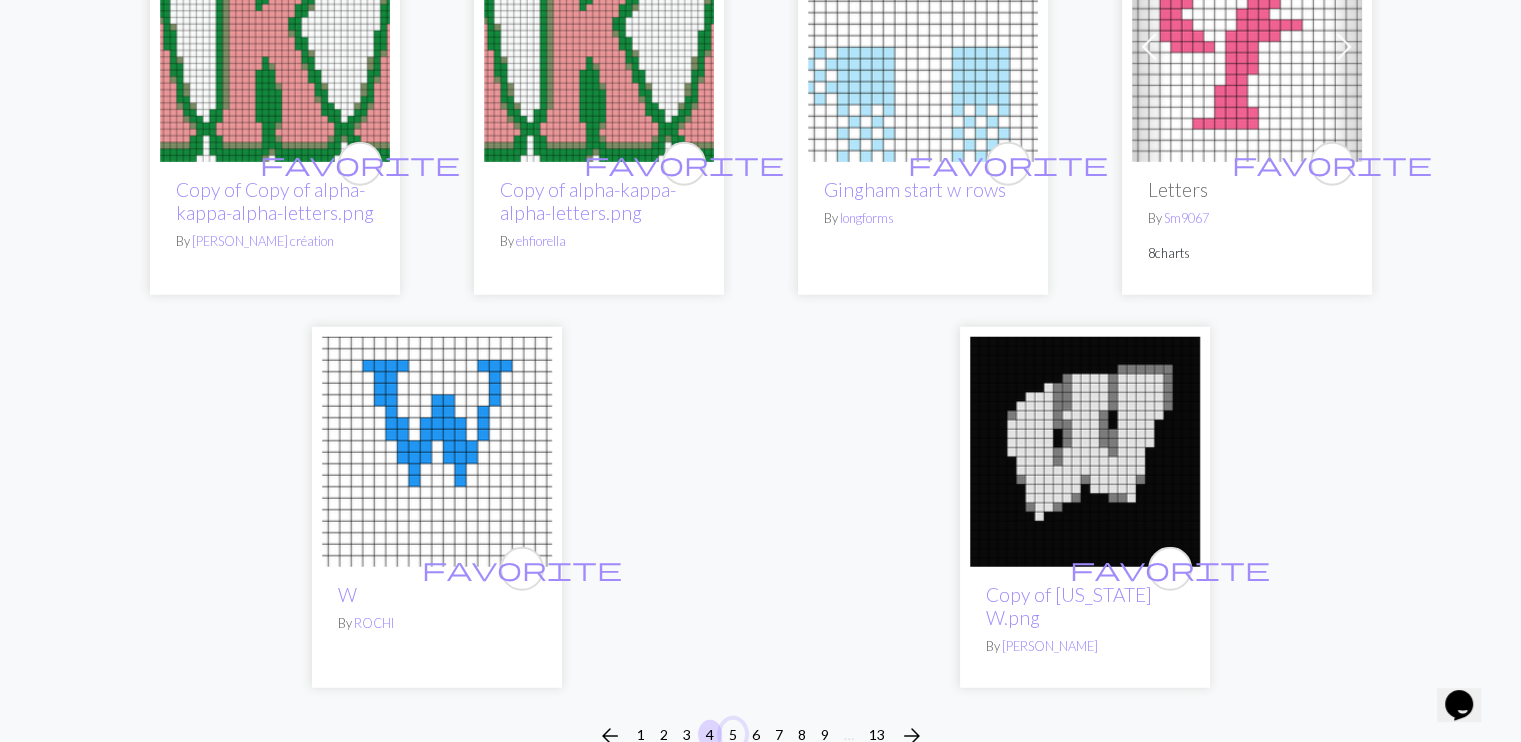 click on "5" at bounding box center (733, 734) 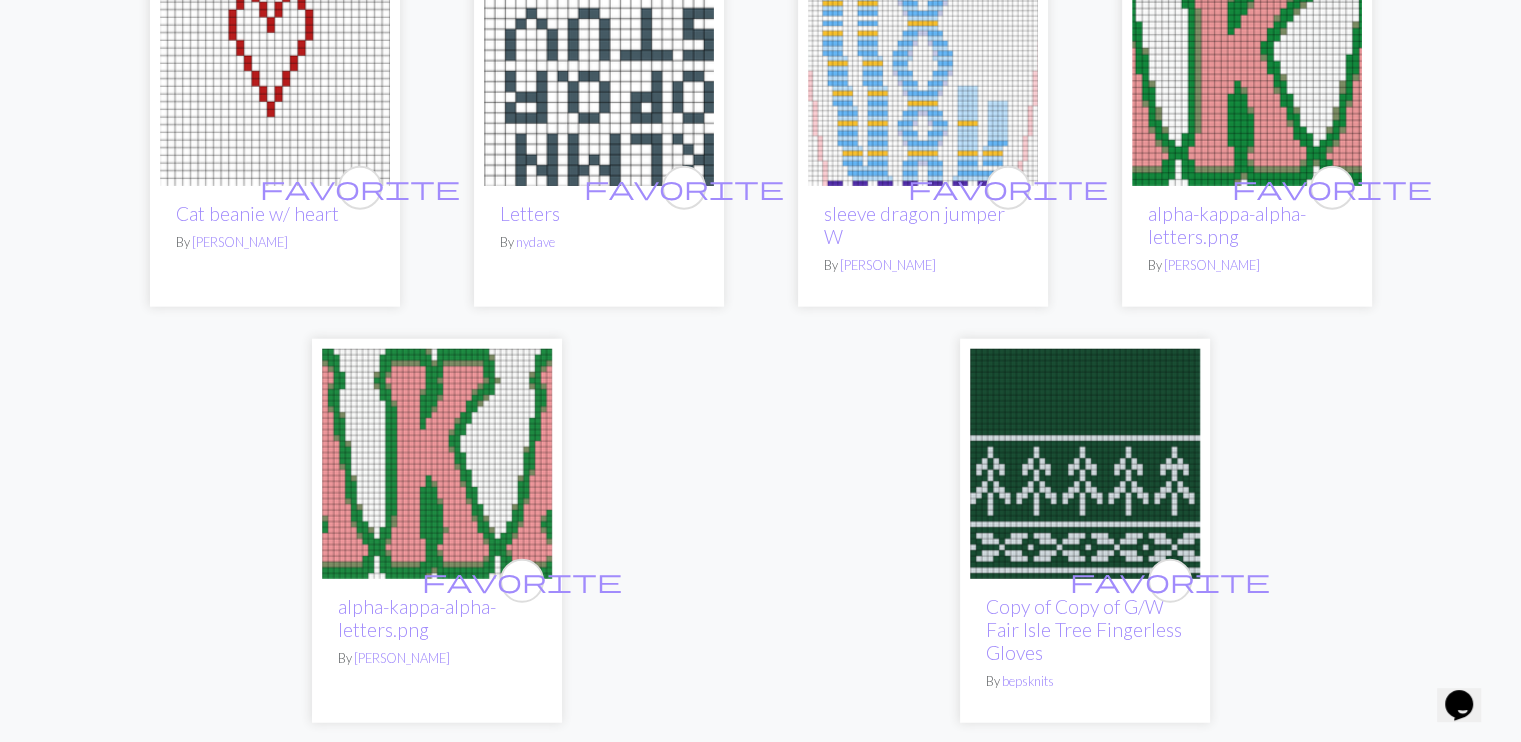 scroll, scrollTop: 5068, scrollLeft: 0, axis: vertical 